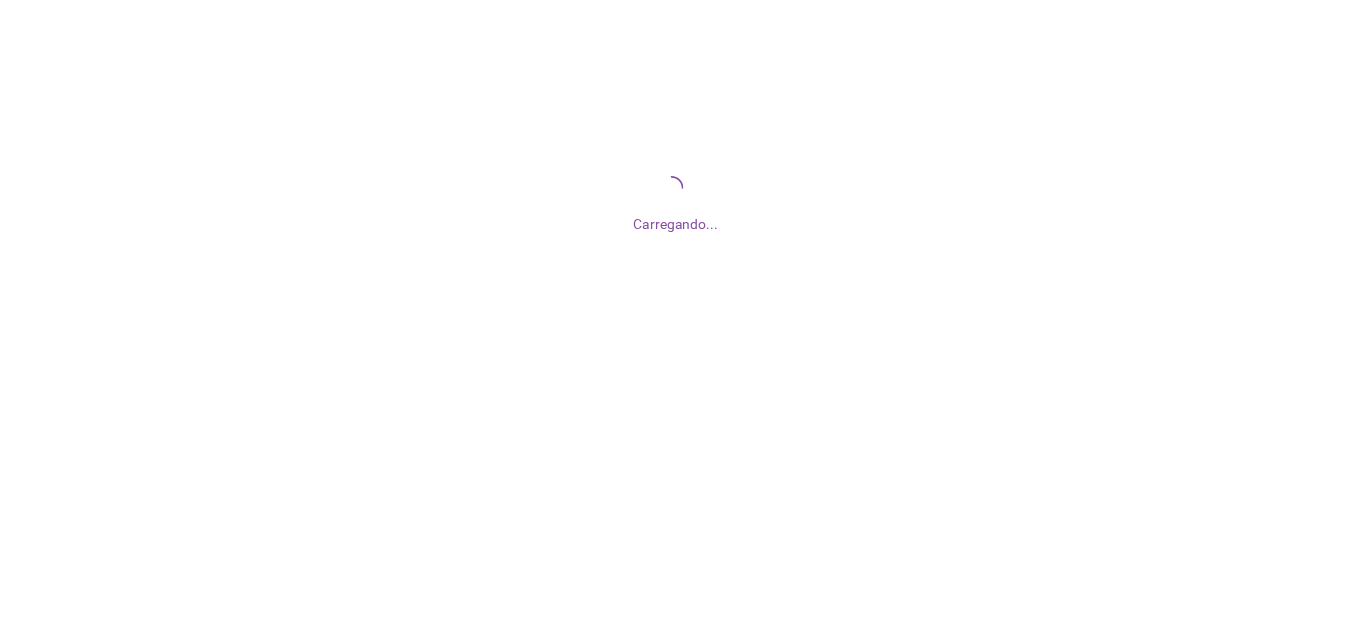 scroll, scrollTop: 0, scrollLeft: 0, axis: both 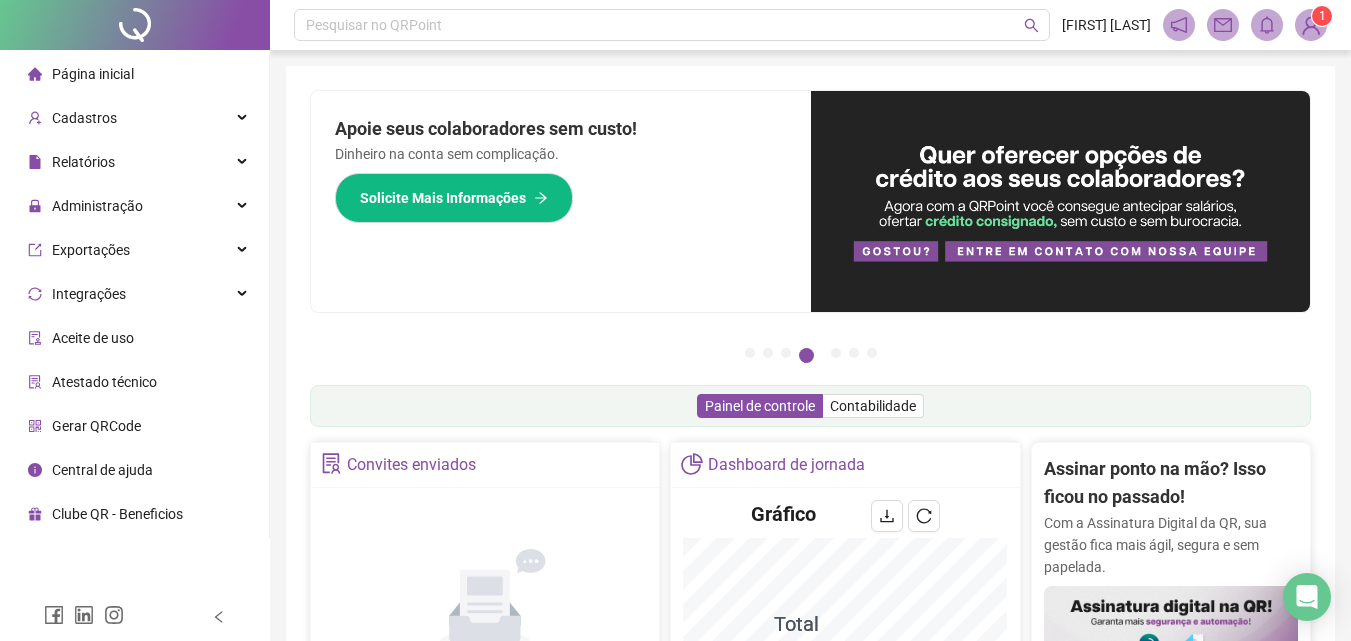 click on "Página inicial" at bounding box center (81, 74) 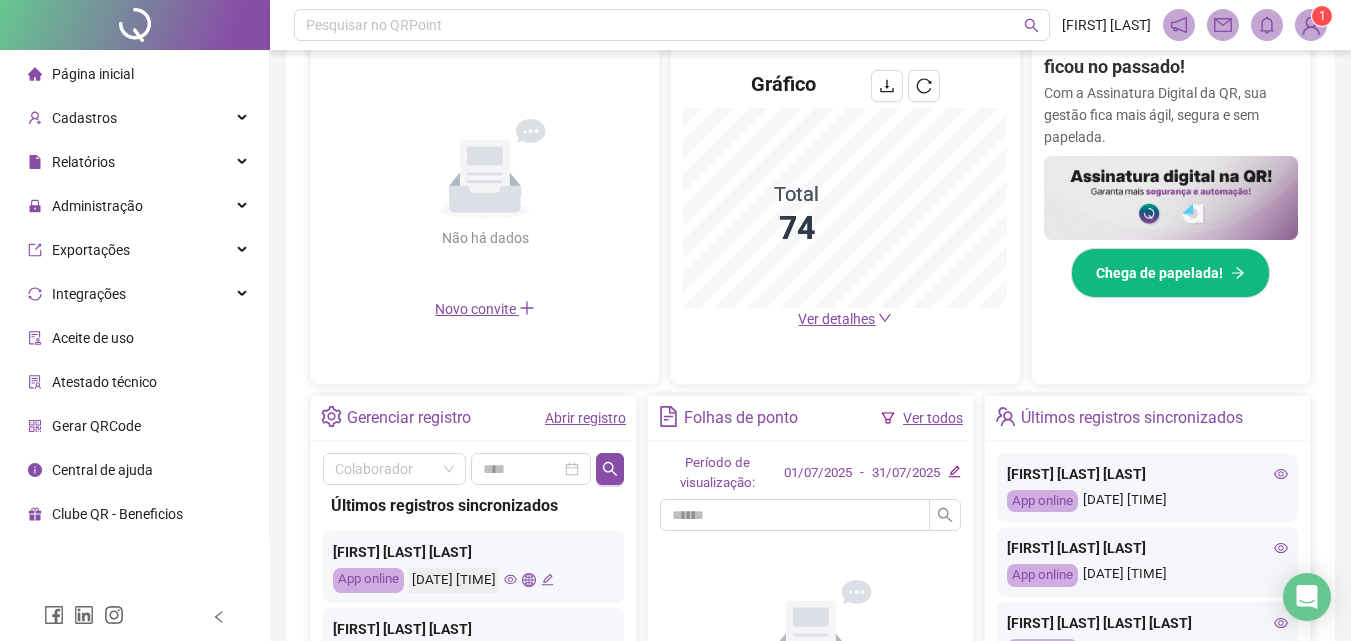 scroll, scrollTop: 600, scrollLeft: 0, axis: vertical 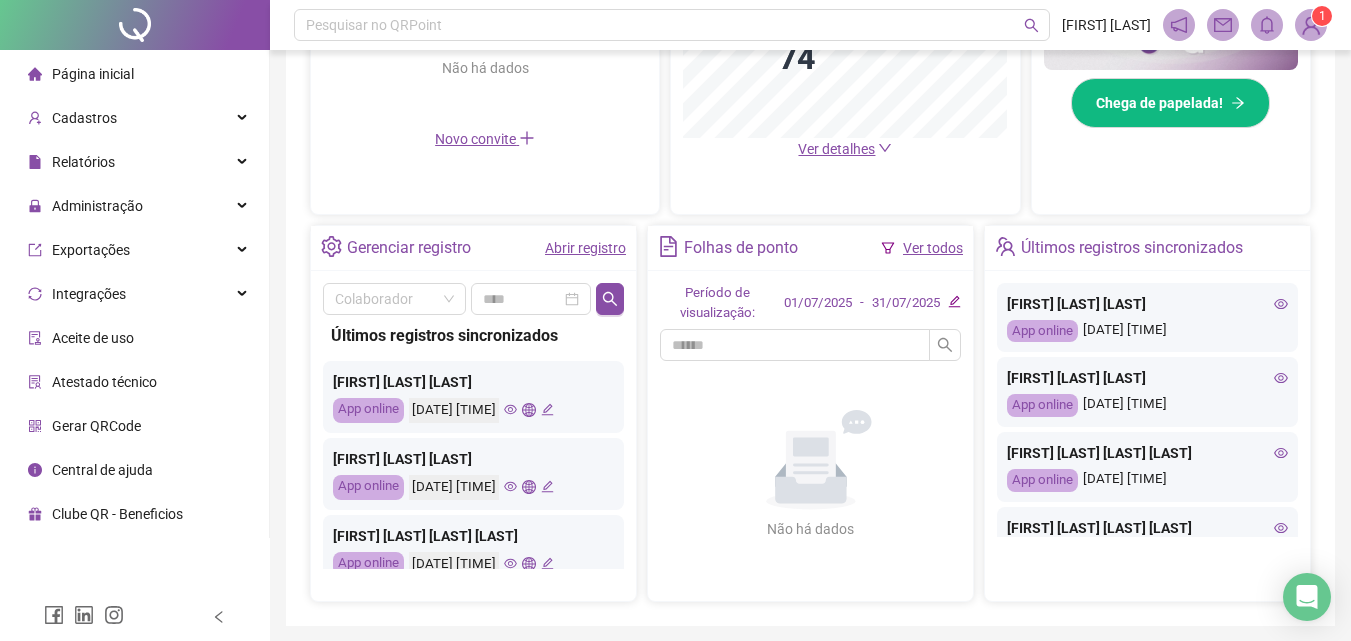 click on "Abrir registro" at bounding box center (585, 248) 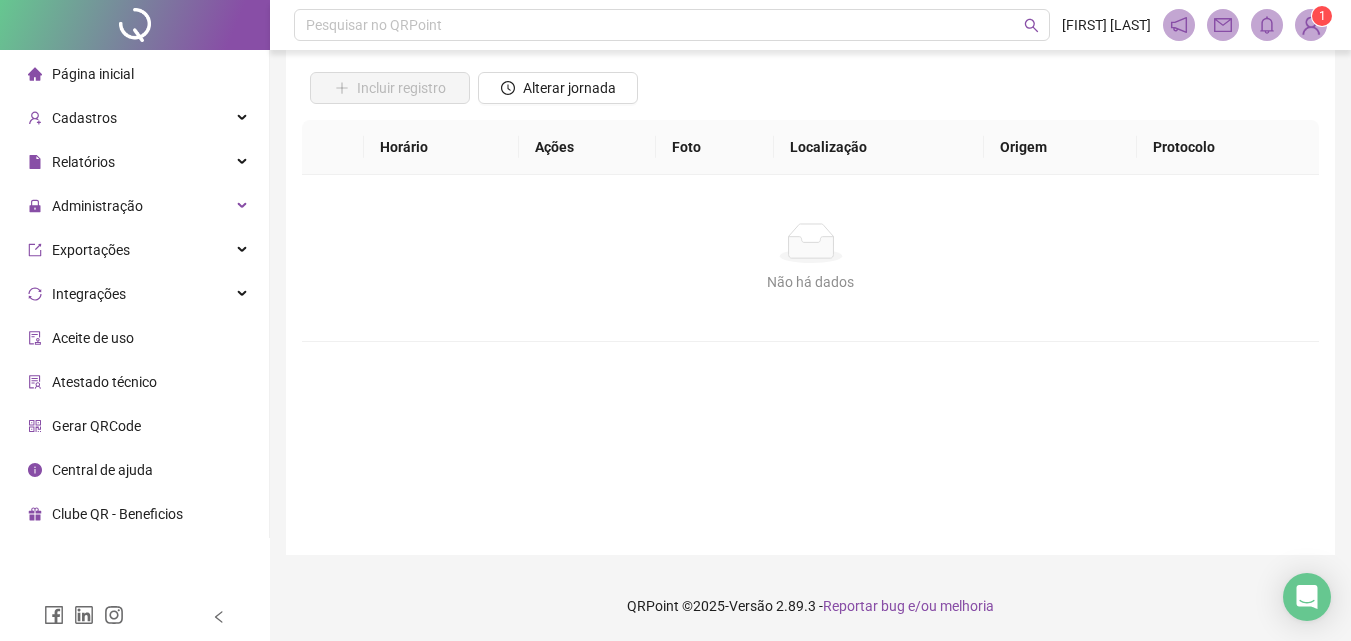 scroll, scrollTop: 134, scrollLeft: 0, axis: vertical 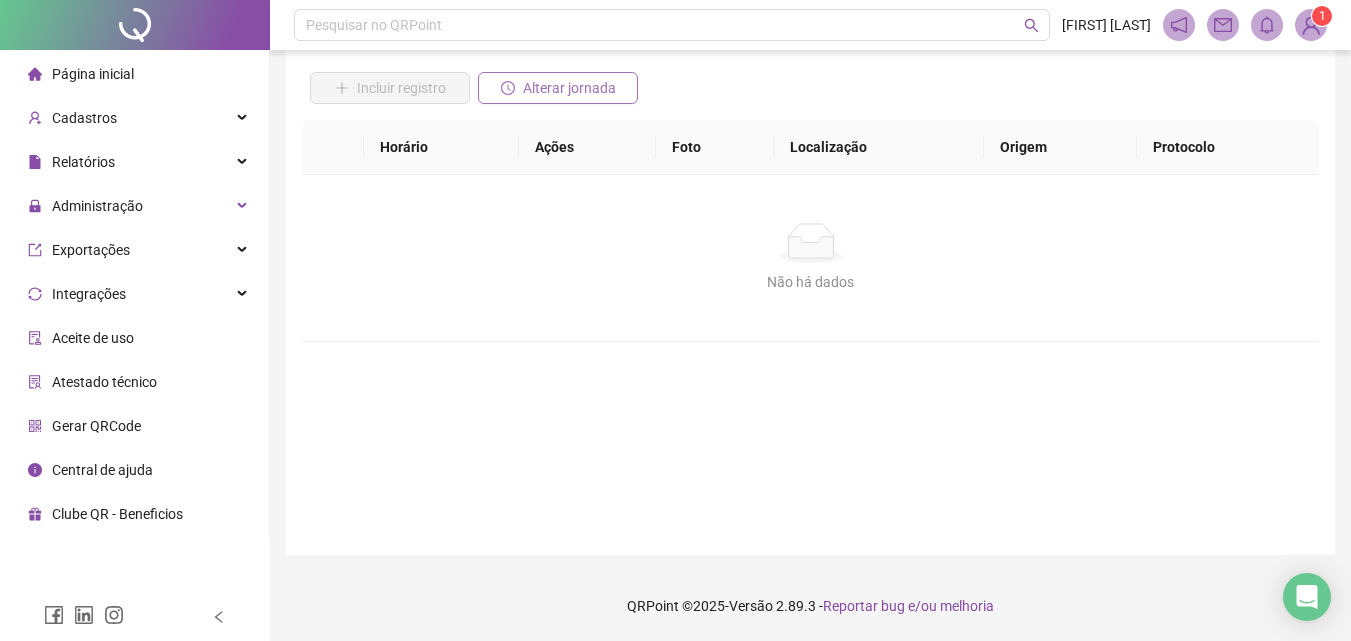 click on "Alterar jornada" at bounding box center (569, 88) 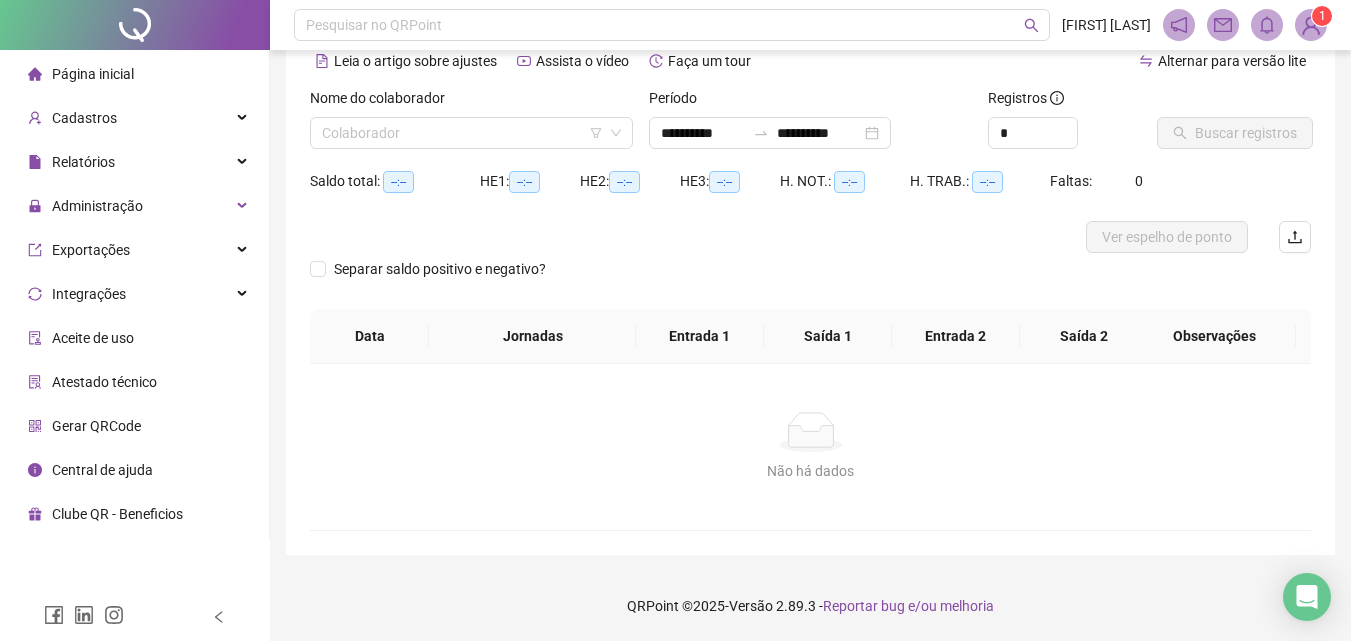 scroll, scrollTop: 97, scrollLeft: 0, axis: vertical 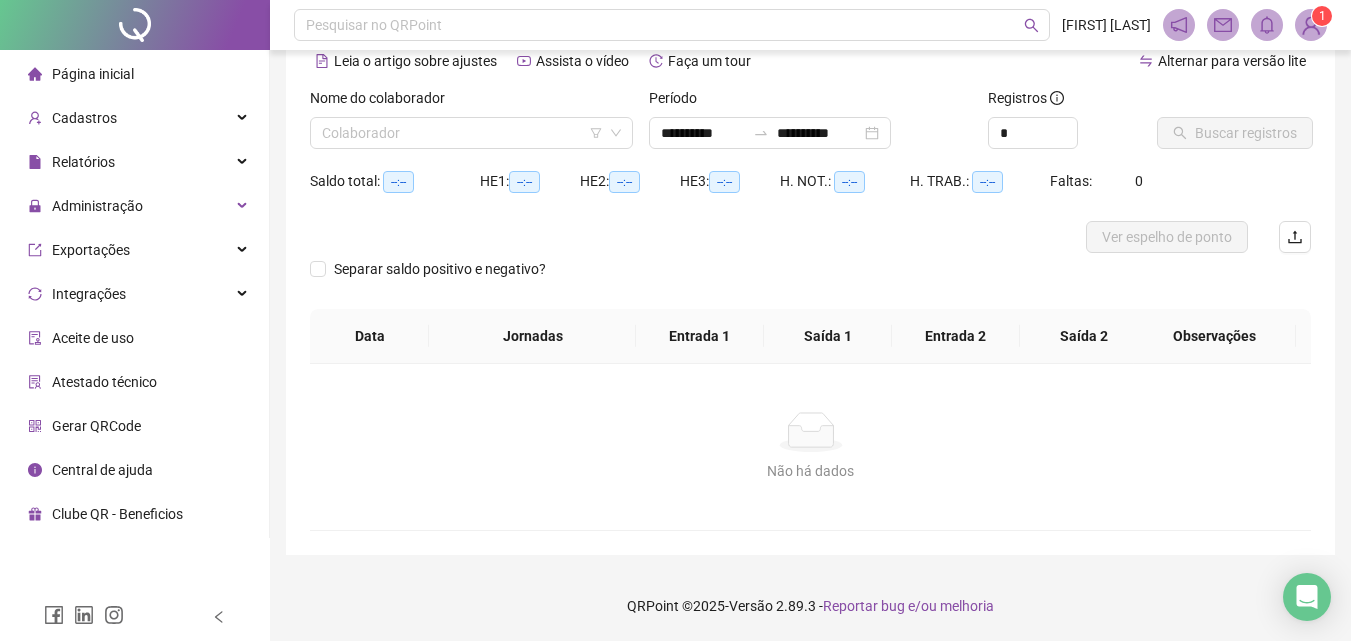 click on "Nome do colaborador Colaborador" at bounding box center (471, 126) 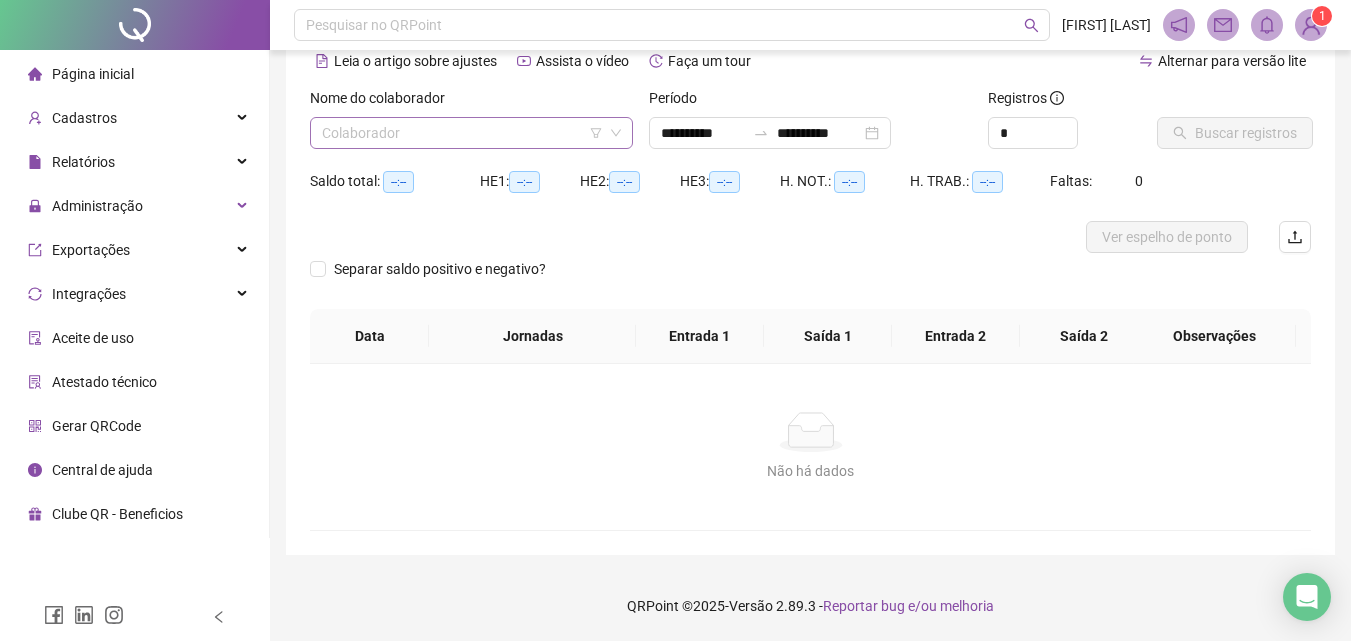 click at bounding box center [462, 133] 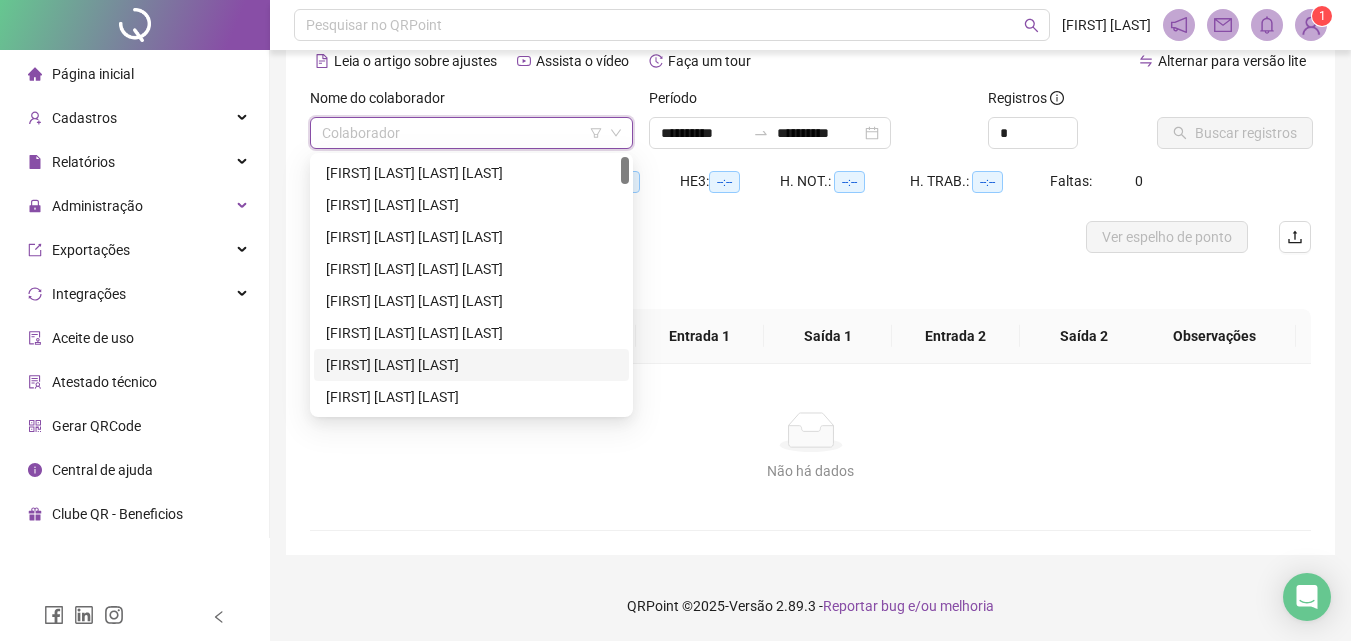 click on "[FIRST] [LAST] [LAST]" at bounding box center (471, 365) 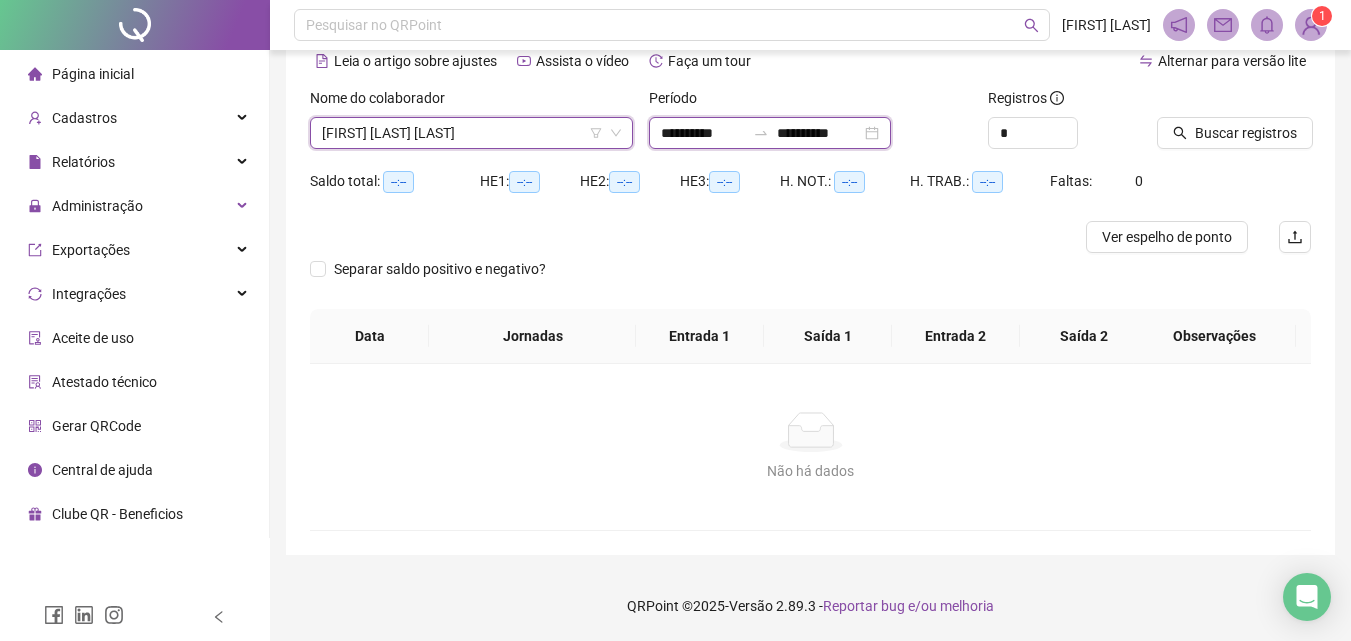 click on "**********" at bounding box center [703, 133] 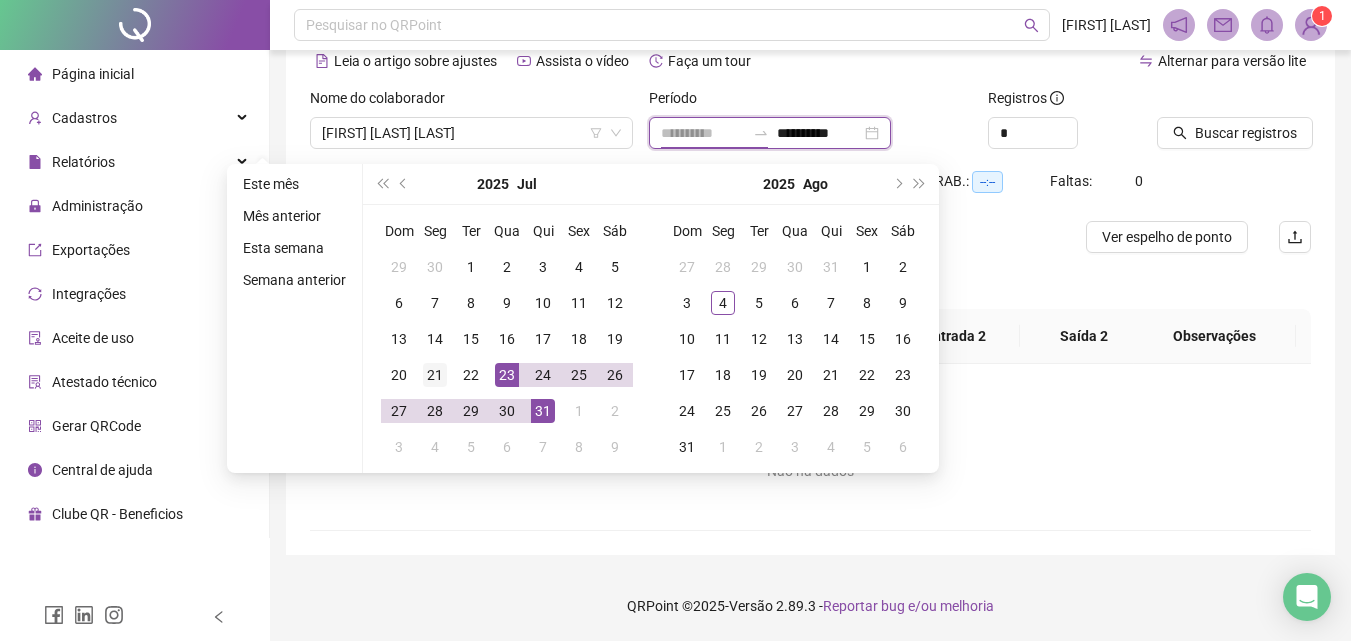 type on "**********" 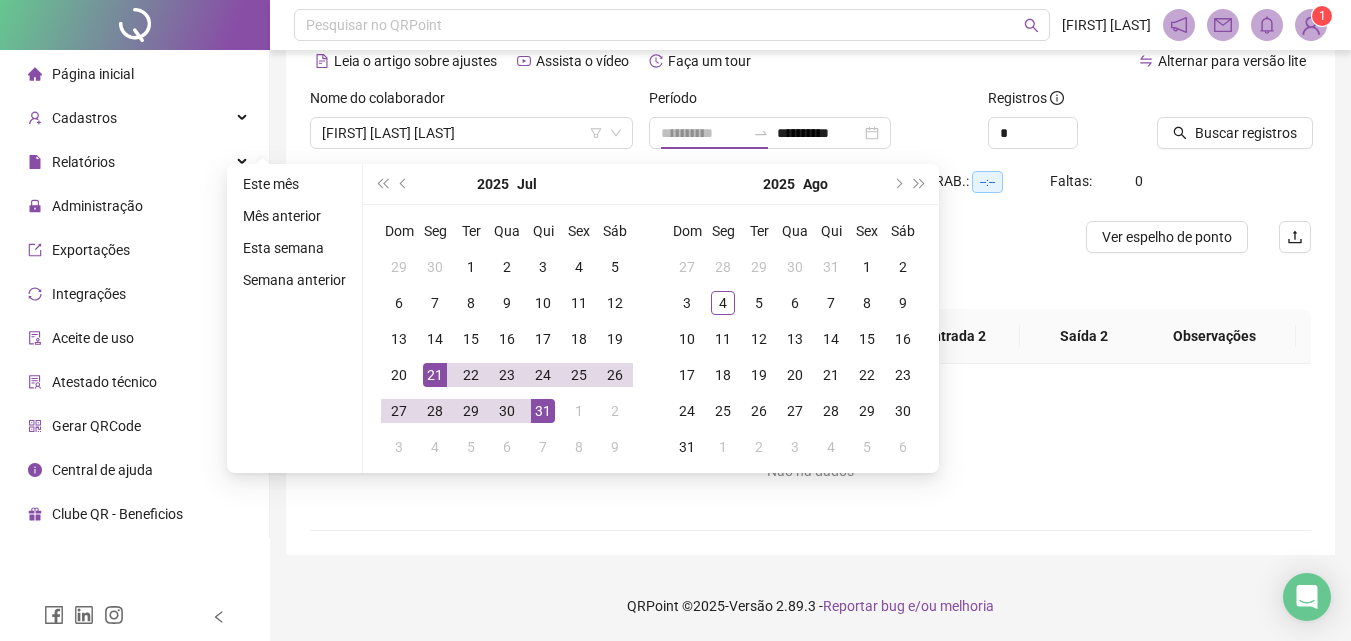 click on "21" at bounding box center (435, 375) 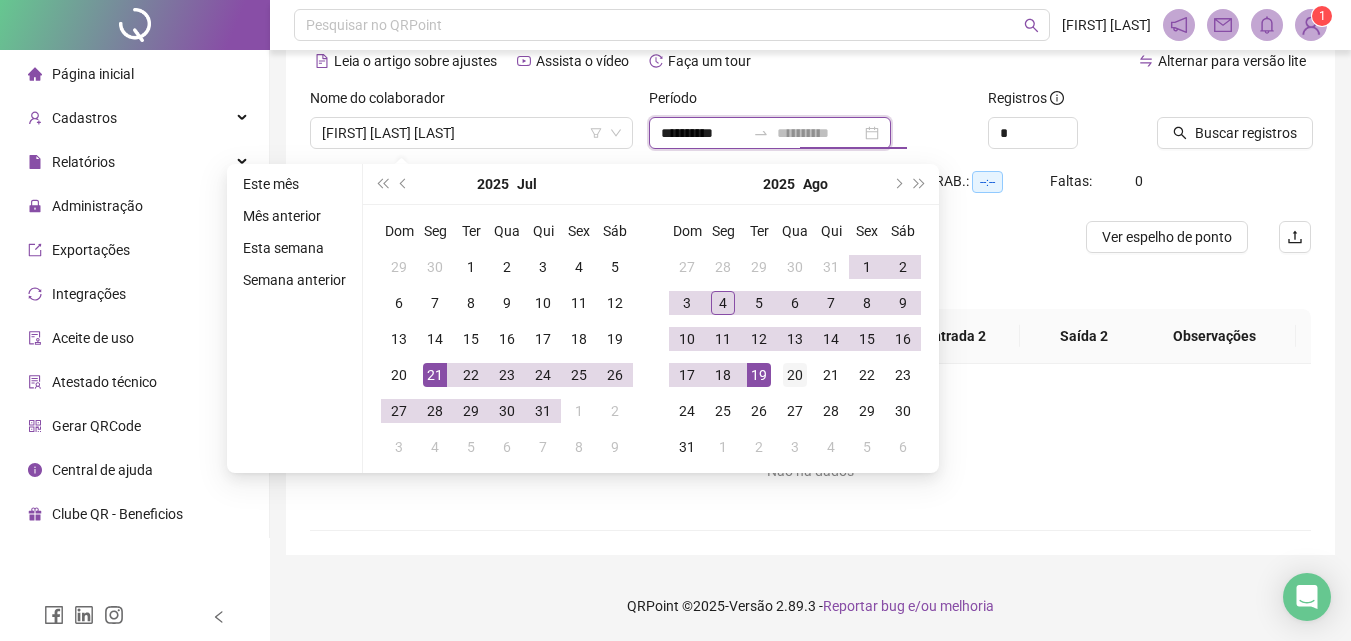 type on "**********" 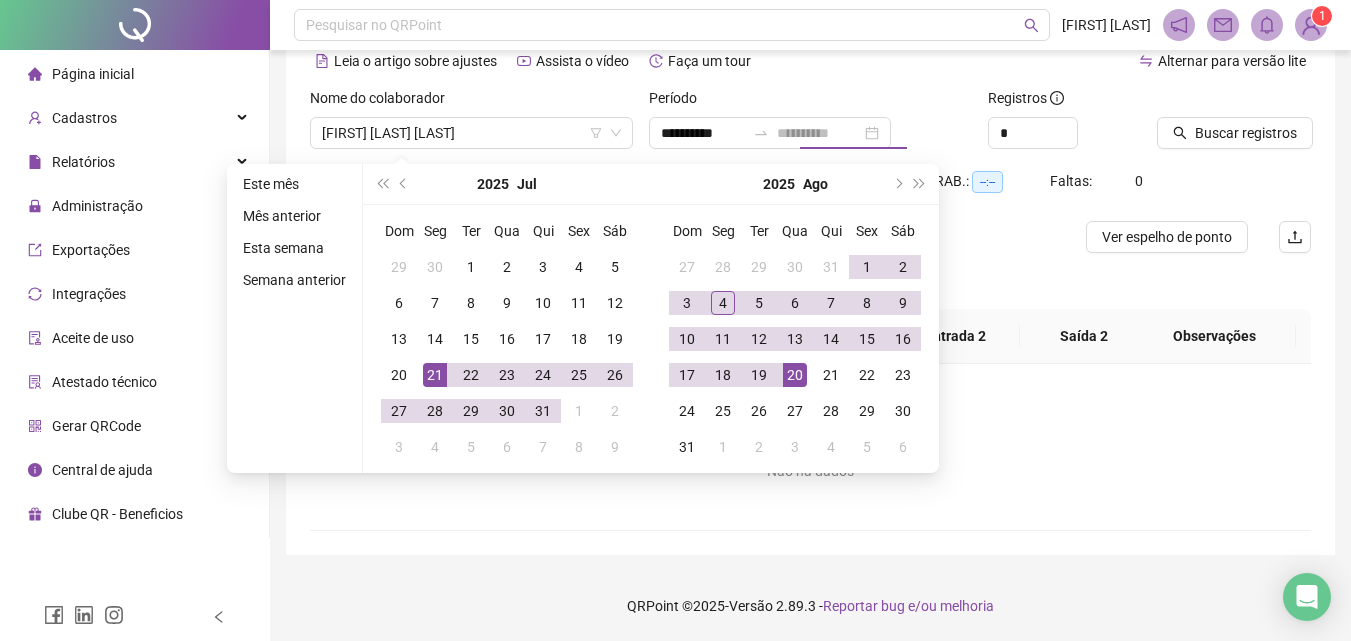 click on "20" at bounding box center (795, 375) 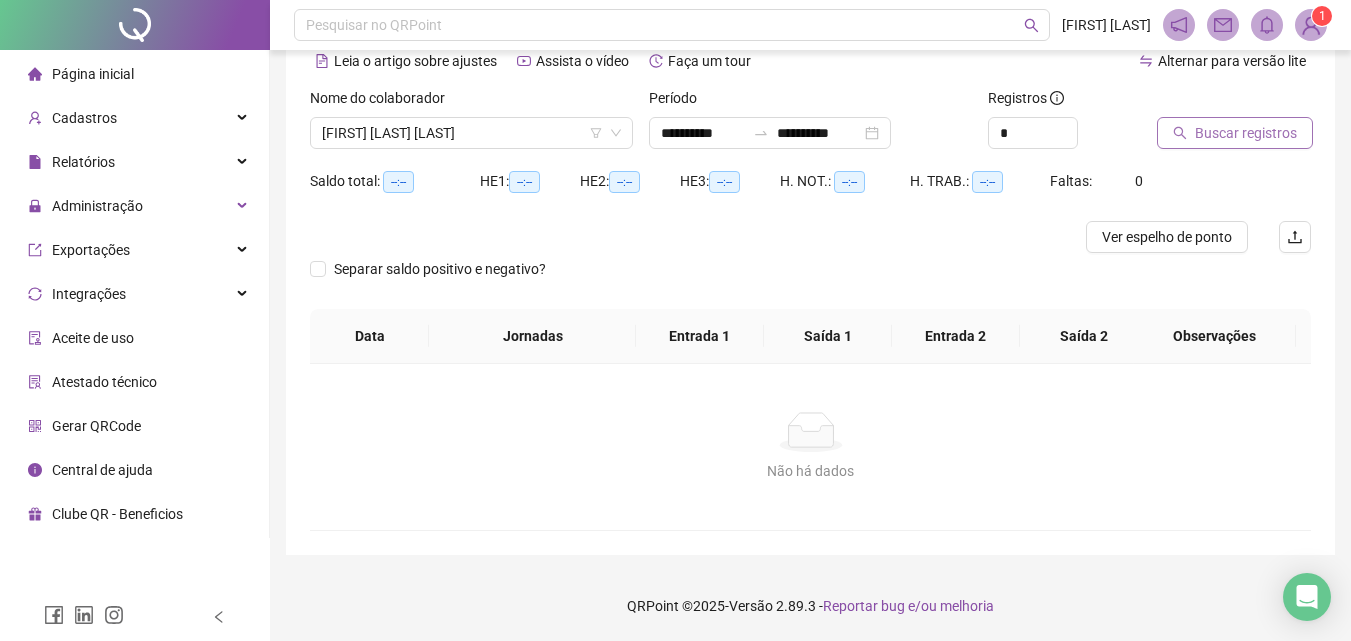 click on "Buscar registros" at bounding box center (1235, 133) 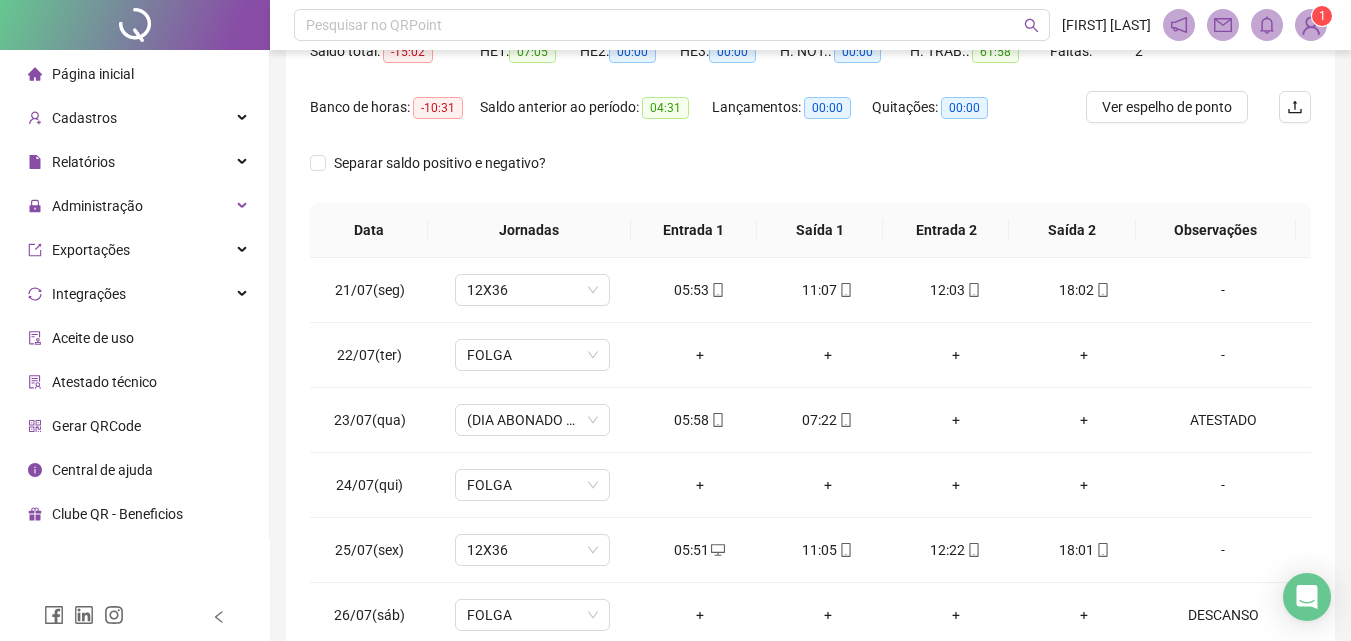 scroll, scrollTop: 381, scrollLeft: 0, axis: vertical 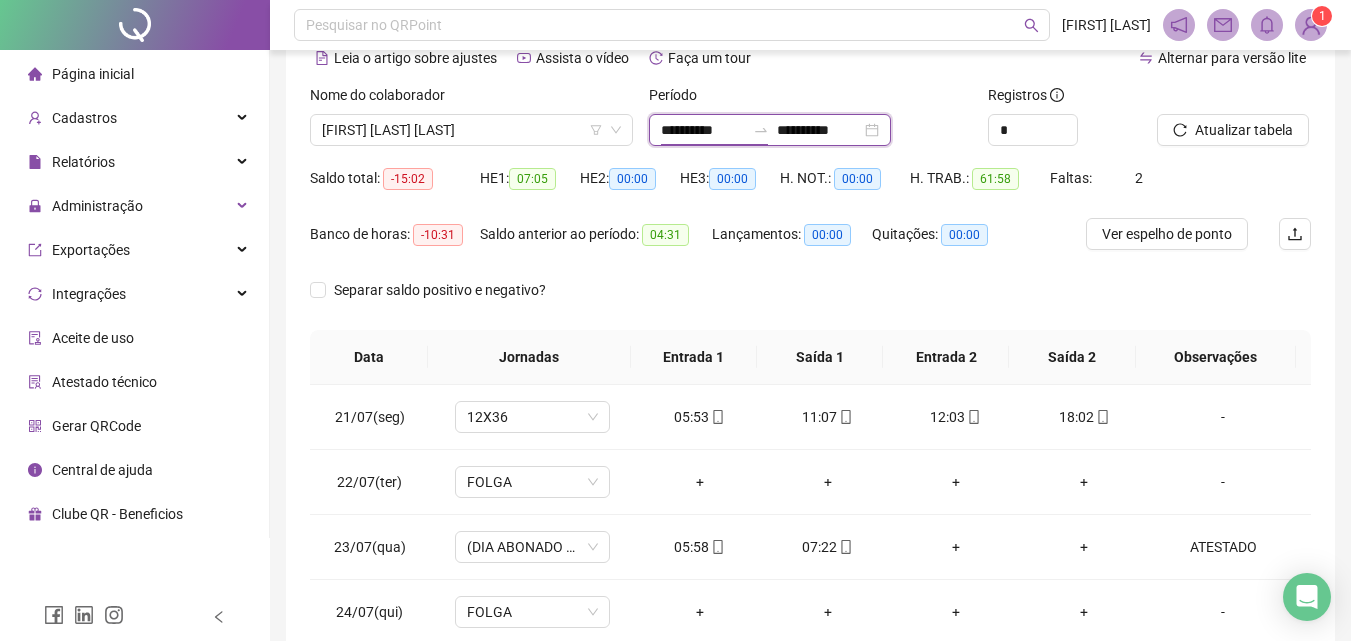 click on "**********" at bounding box center [703, 130] 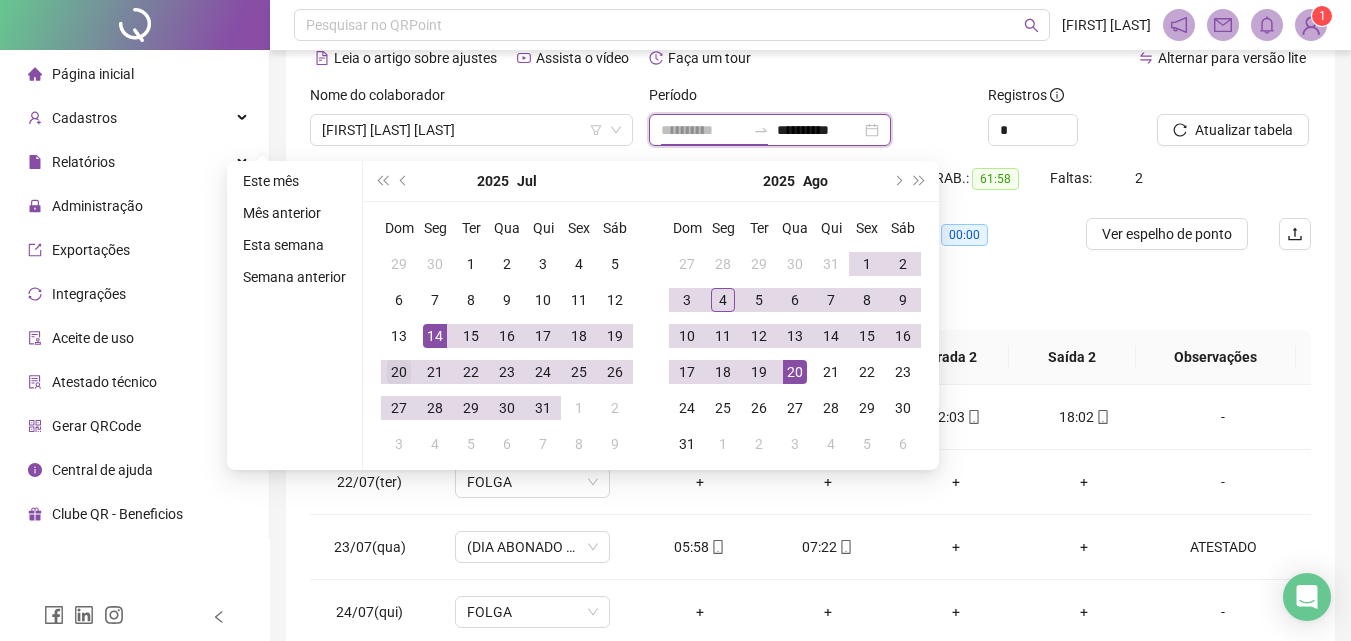 type on "**********" 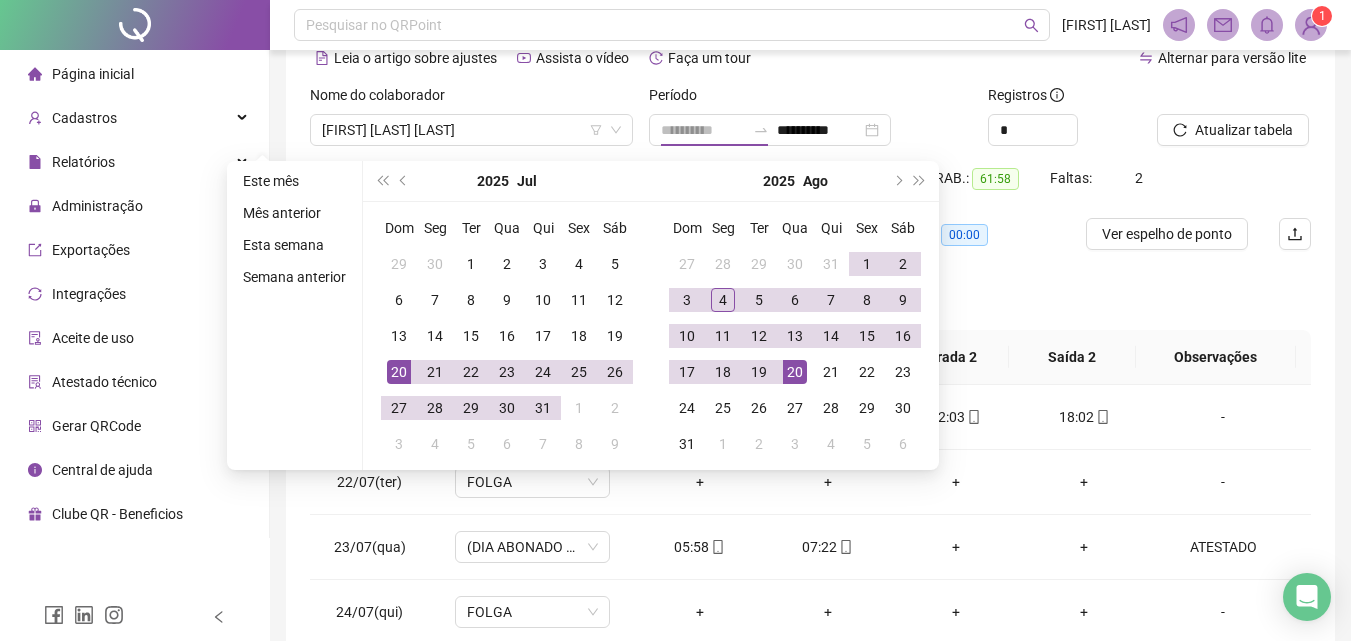 click on "20" at bounding box center (399, 372) 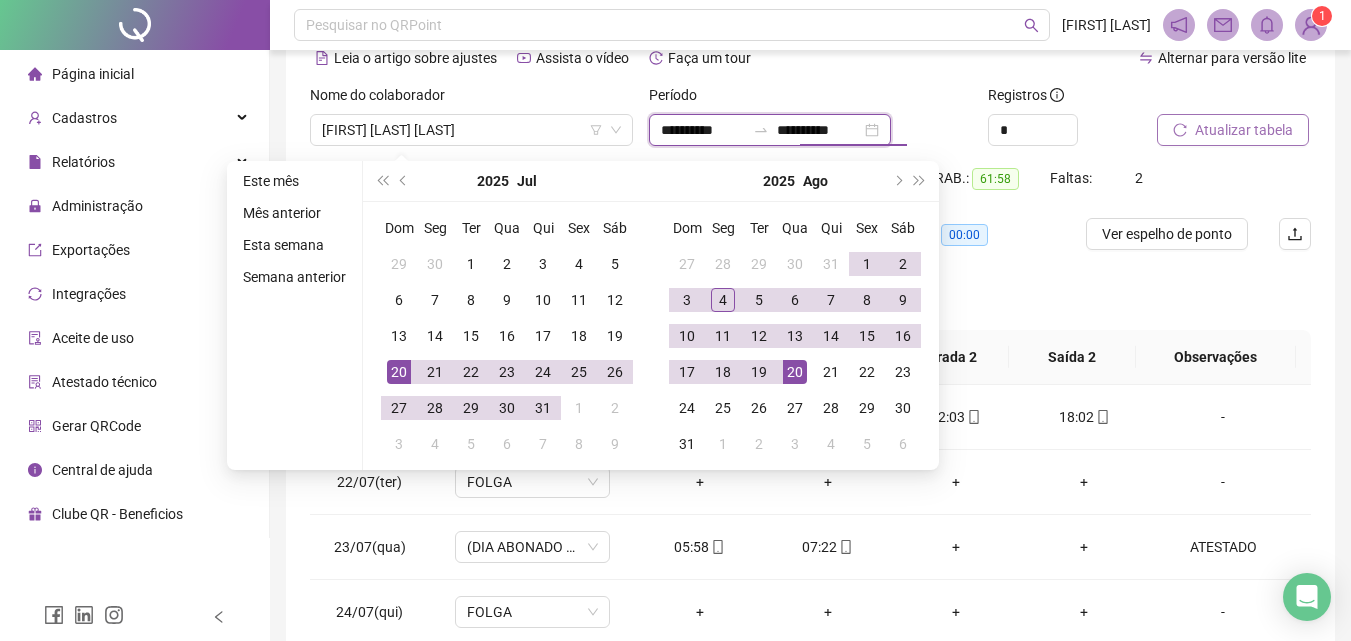 type on "**********" 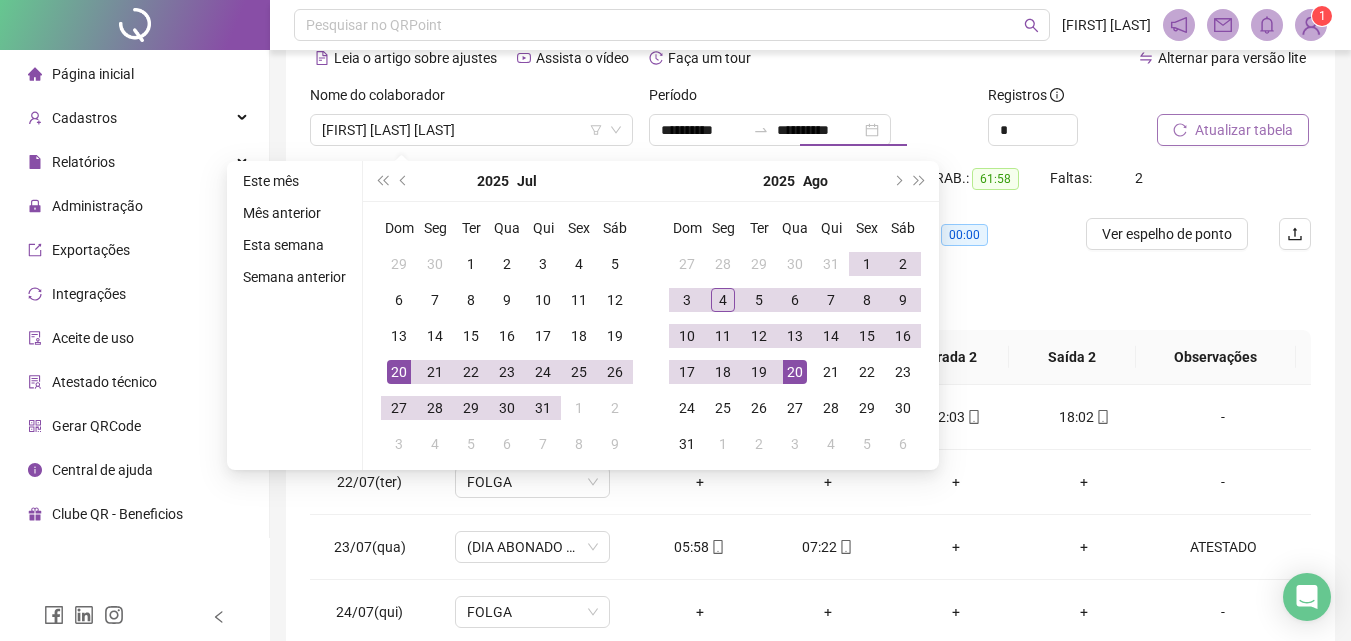 click on "Atualizar tabela" at bounding box center (1233, 130) 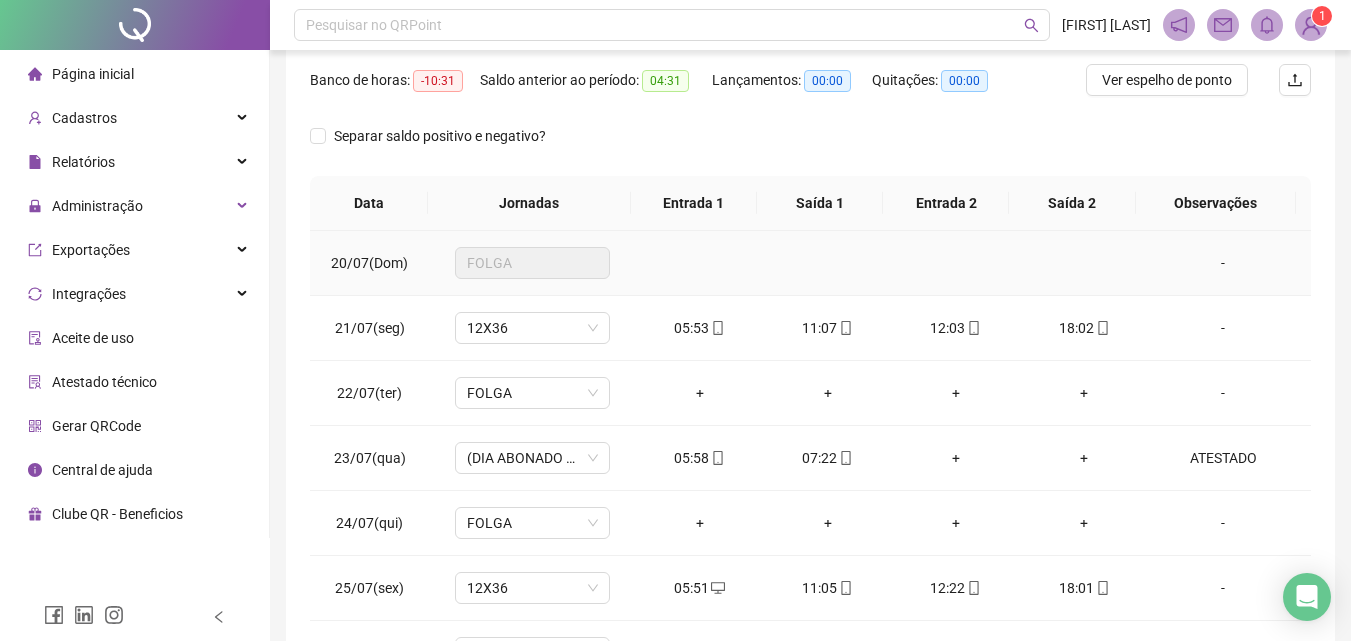 scroll, scrollTop: 300, scrollLeft: 0, axis: vertical 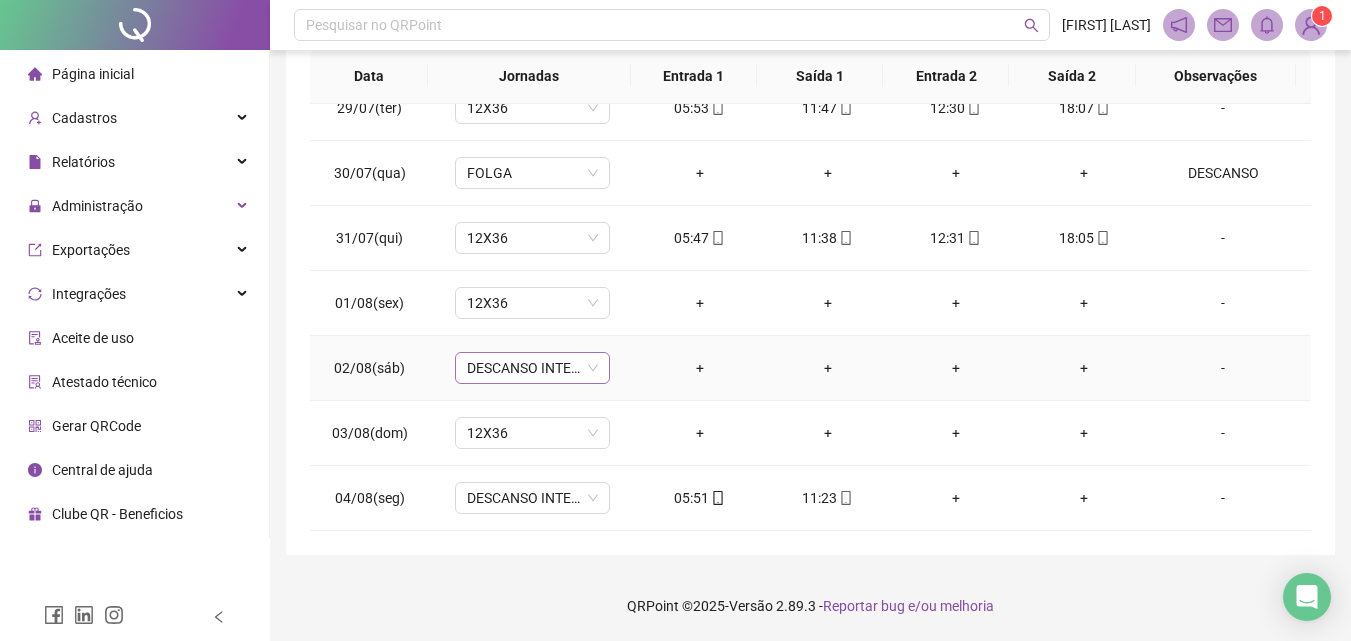 click on "DESCANSO INTER-JORNADA" at bounding box center [532, 368] 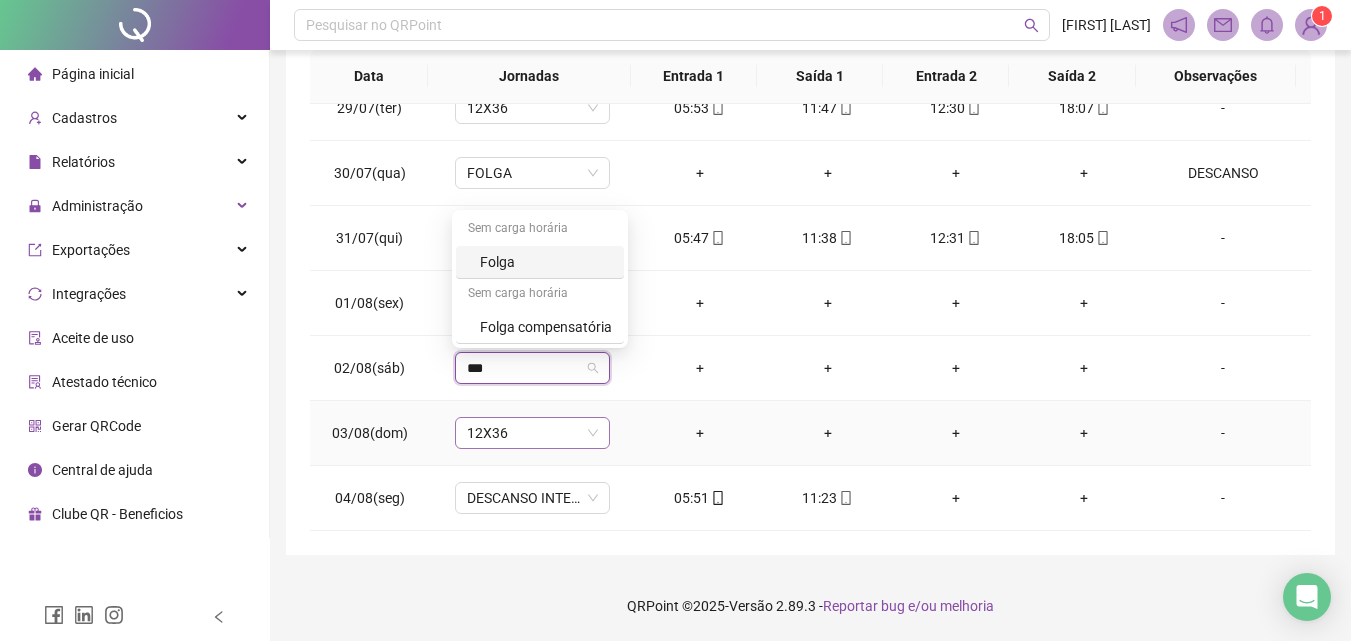 type on "****" 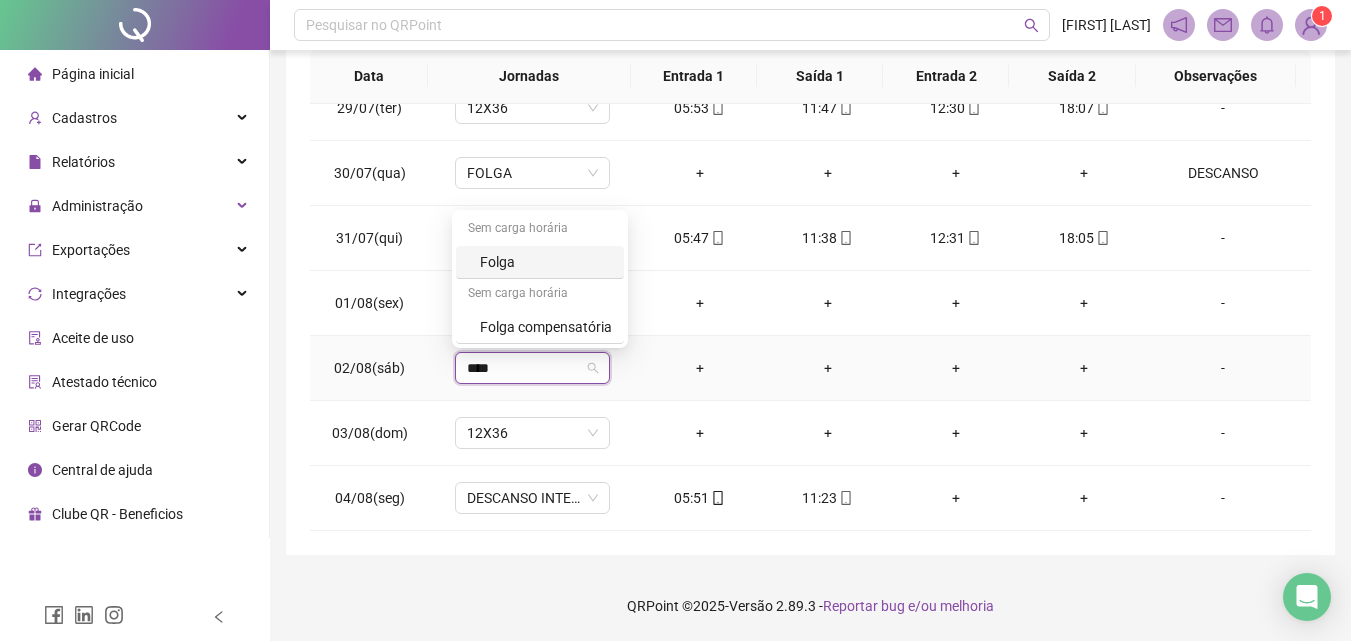click on "Folga" at bounding box center (546, 262) 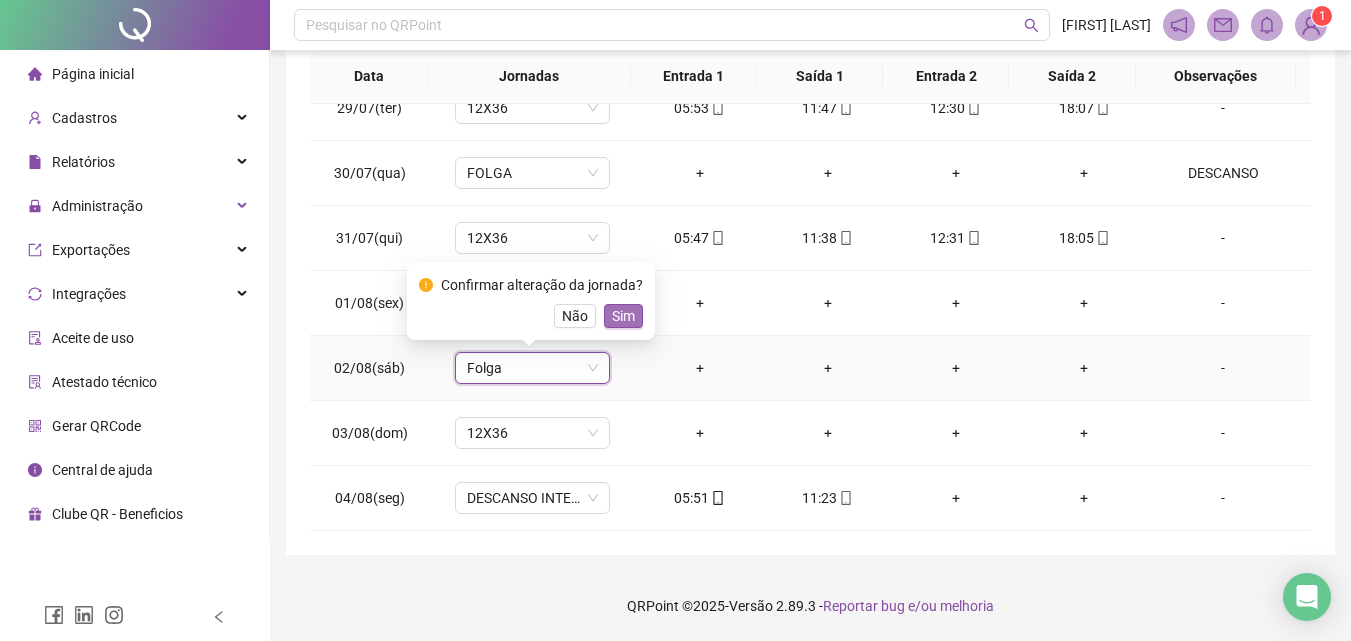 click on "Sim" at bounding box center (623, 316) 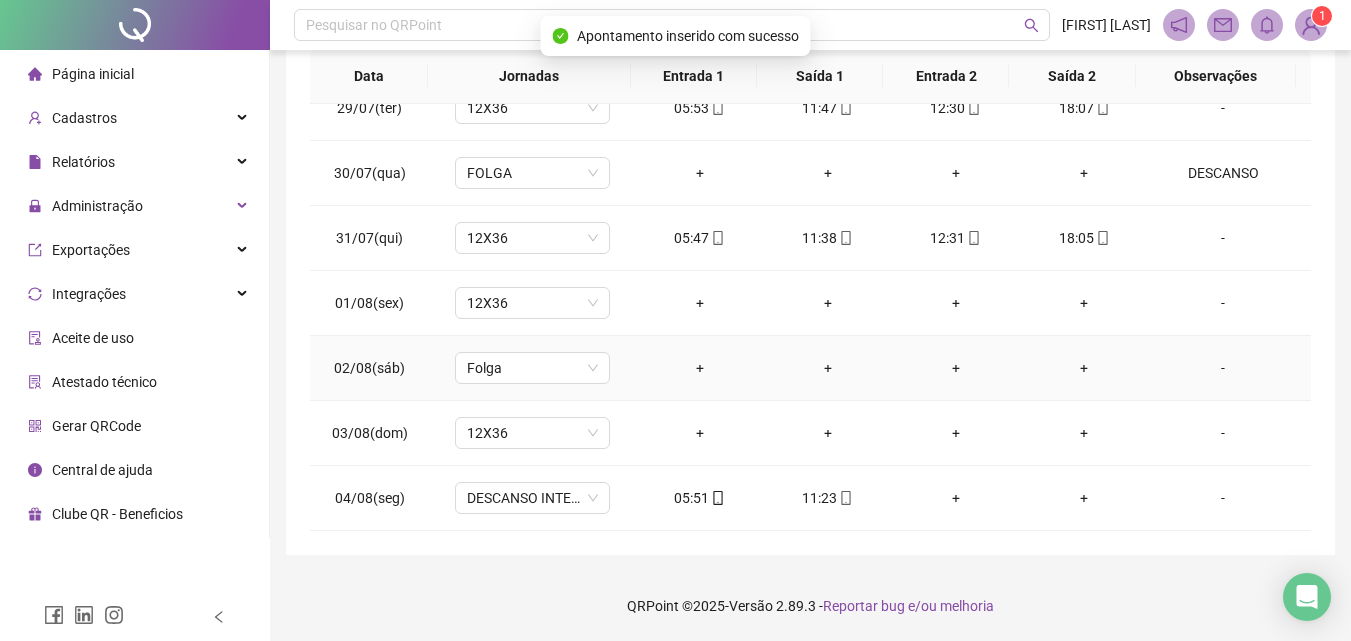 click on "-" at bounding box center [1223, 368] 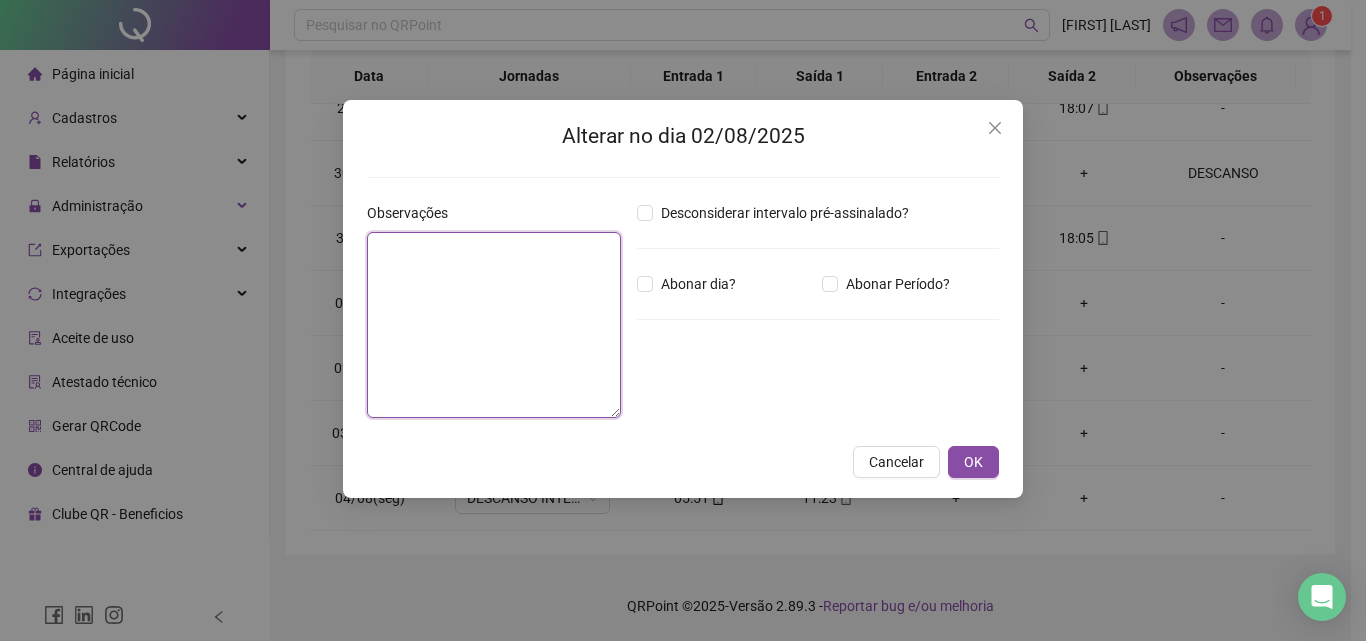 click at bounding box center (494, 325) 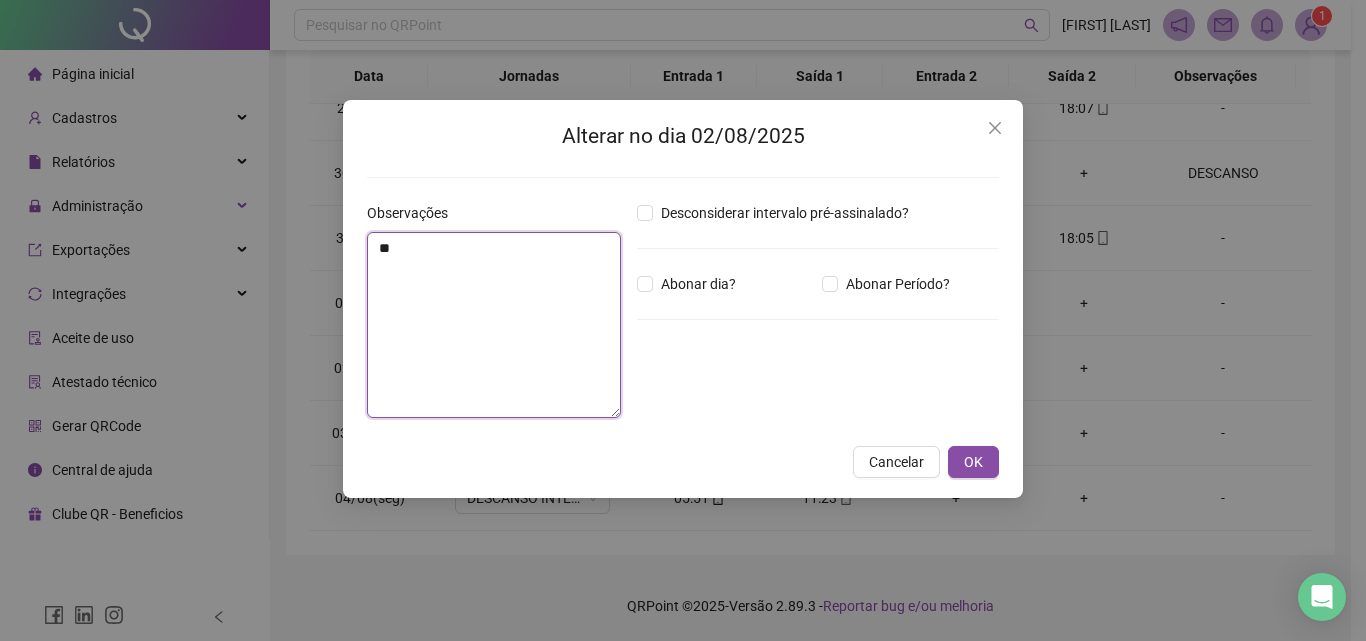 type on "*" 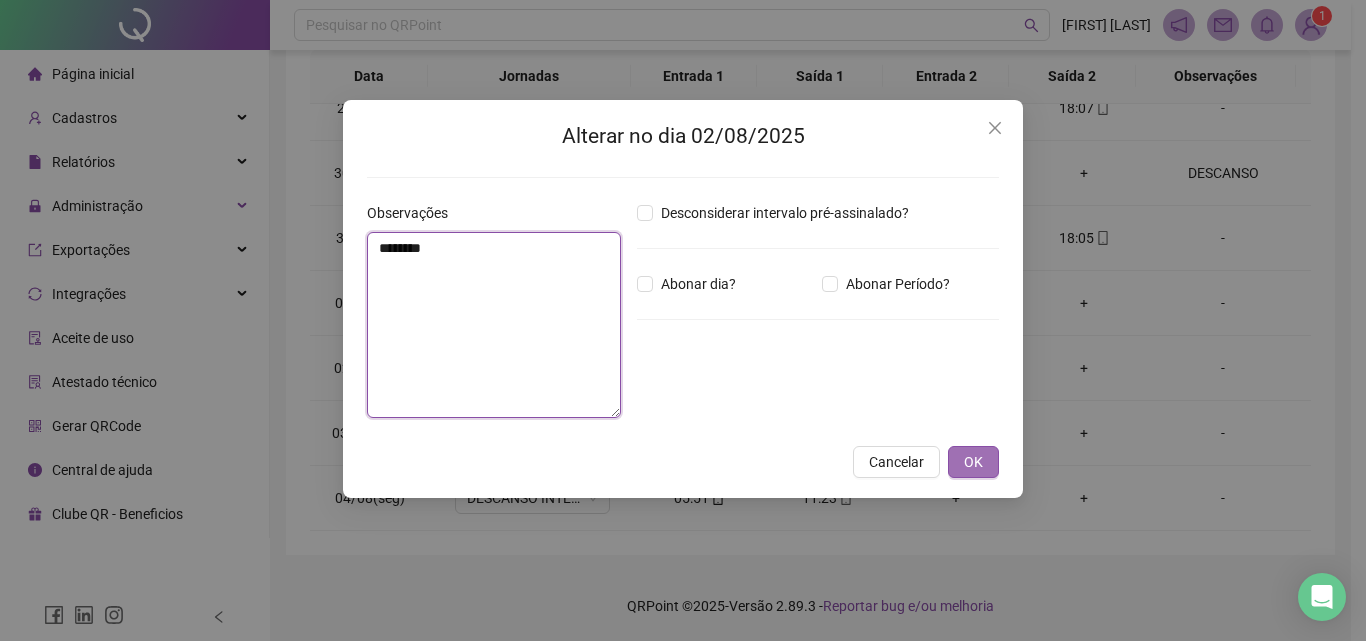 type on "********" 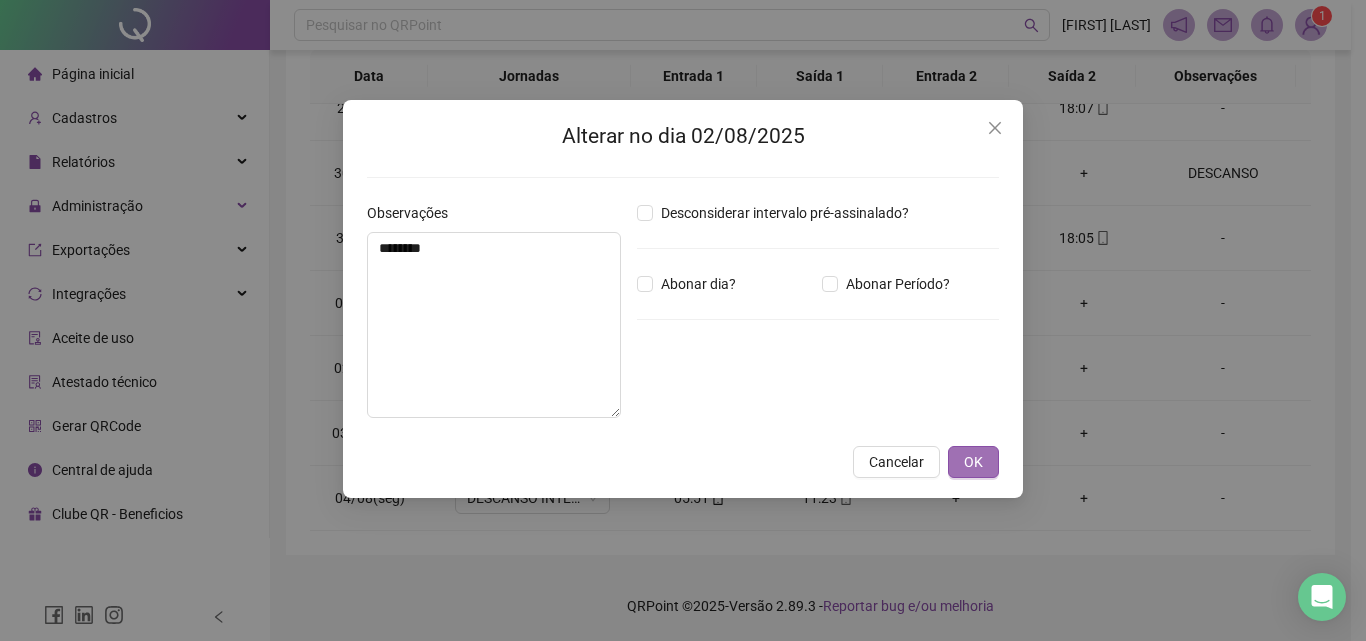 drag, startPoint x: 980, startPoint y: 468, endPoint x: 968, endPoint y: 473, distance: 13 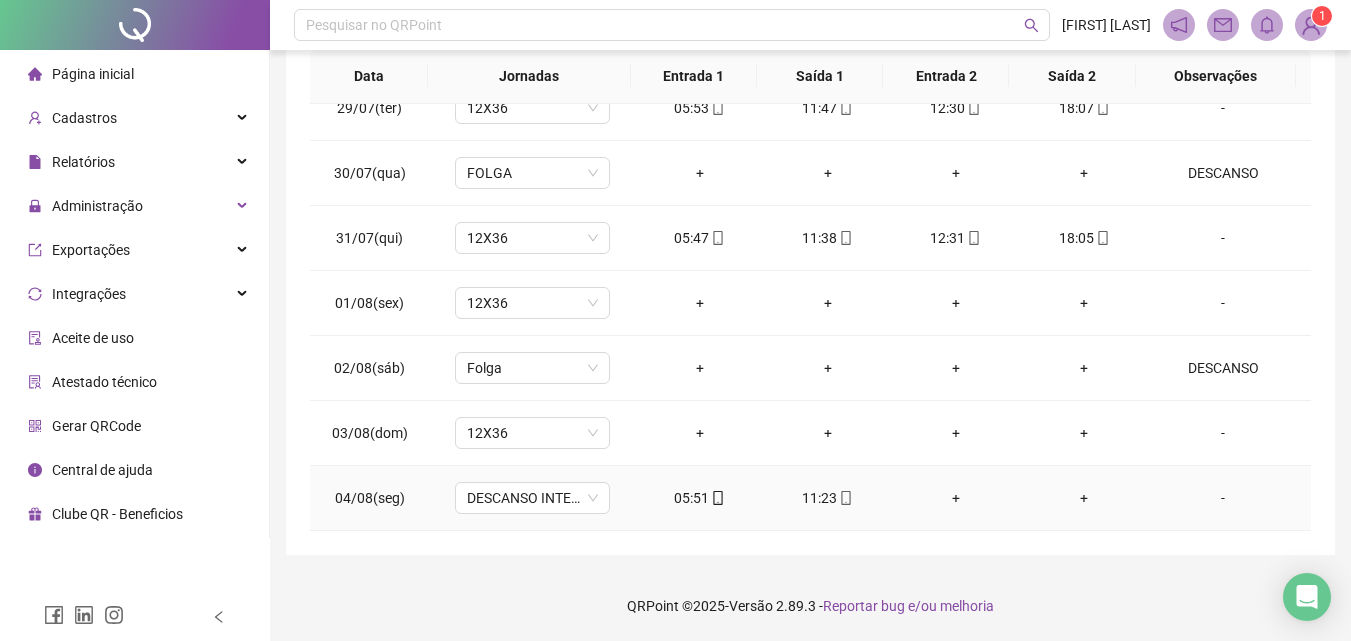 click on "DESCANSO INTER-JORNADA" at bounding box center [532, 498] 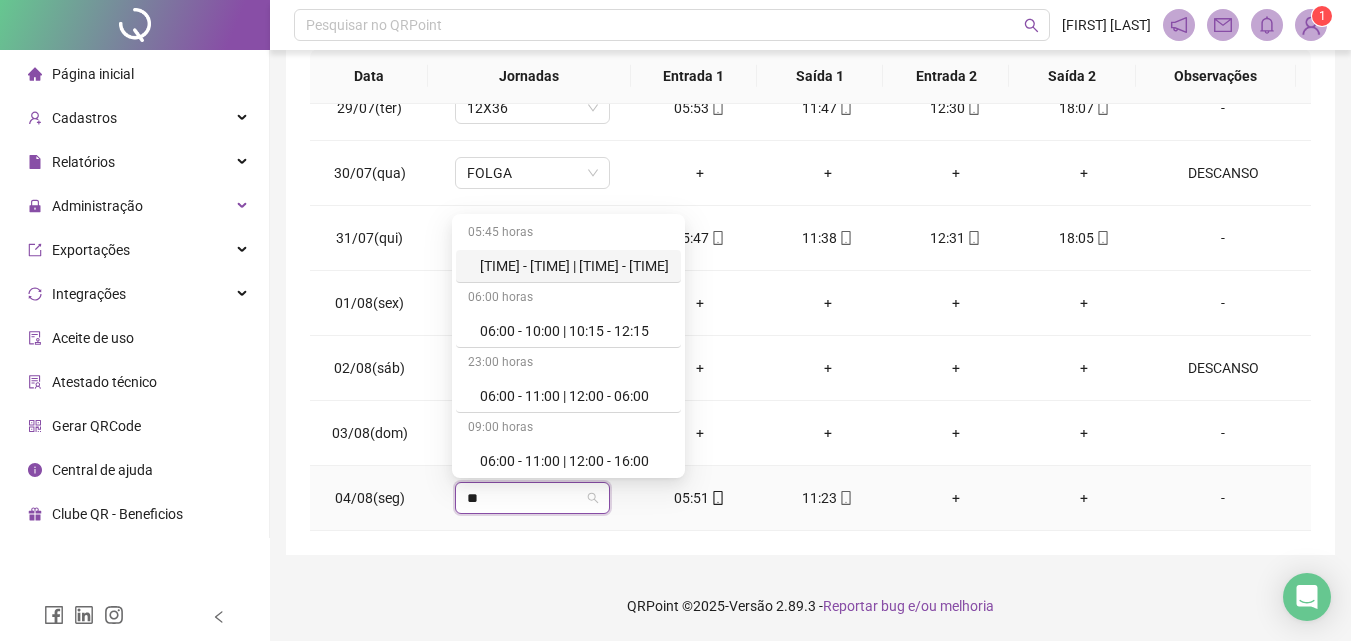 type on "***" 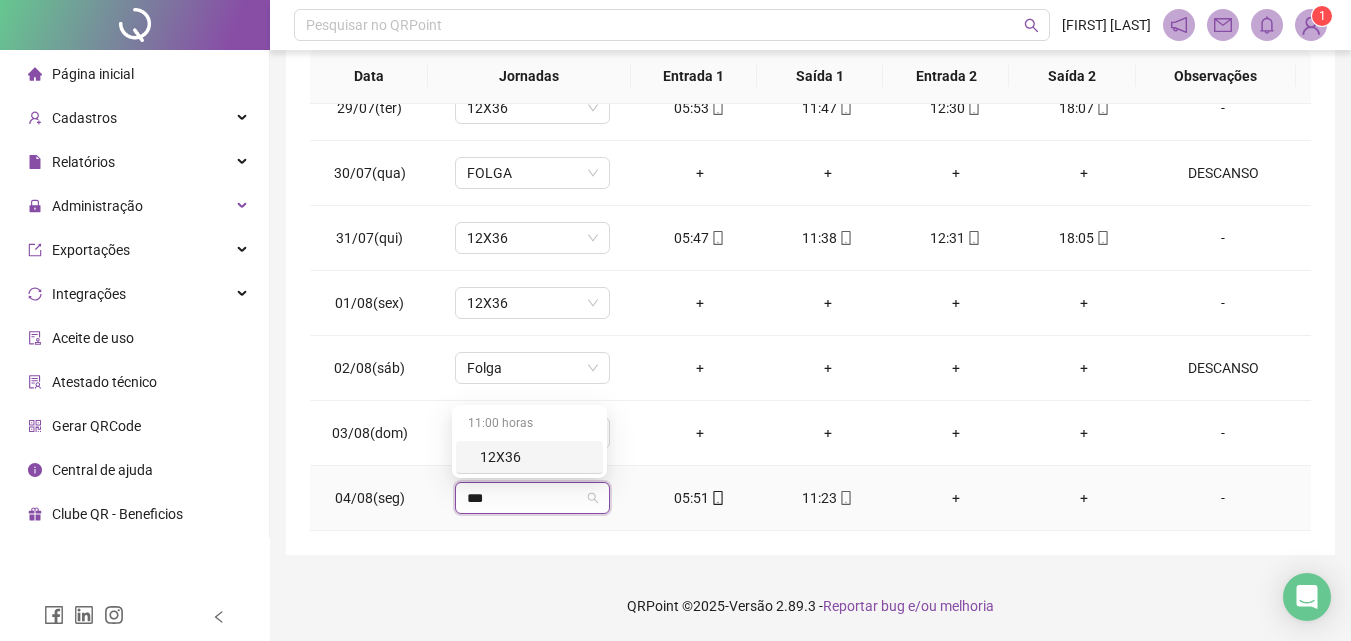 click on "12X36" at bounding box center (535, 457) 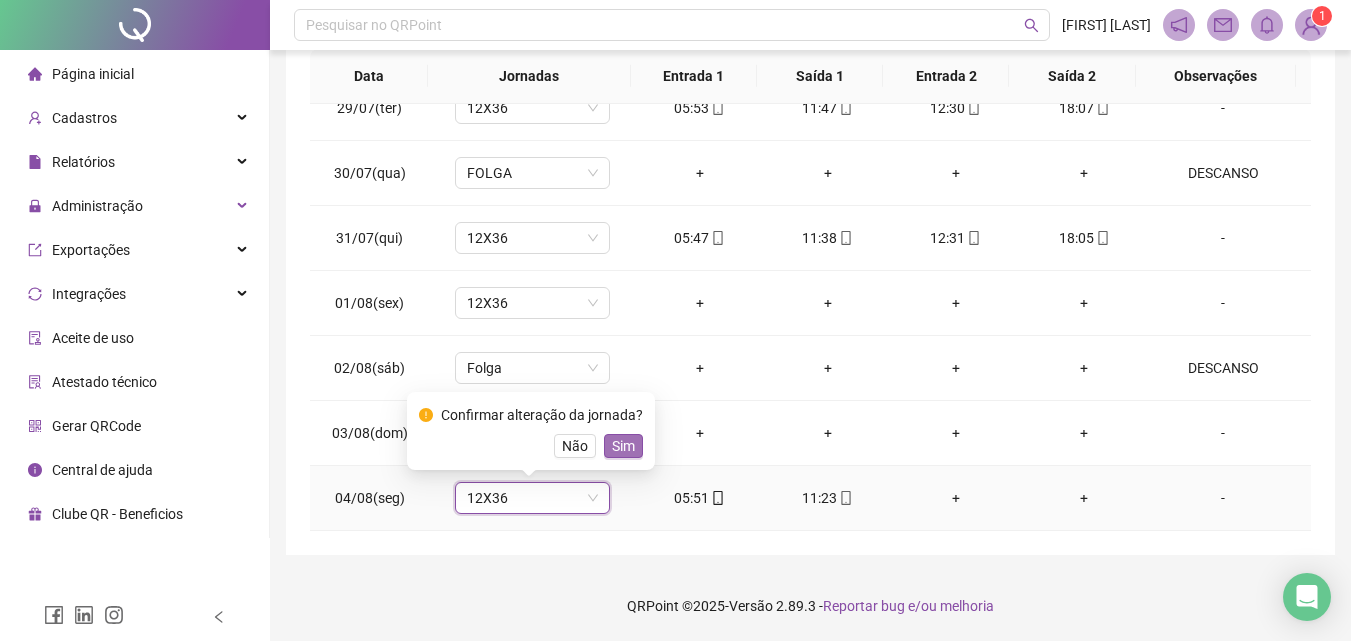click on "Sim" at bounding box center (623, 446) 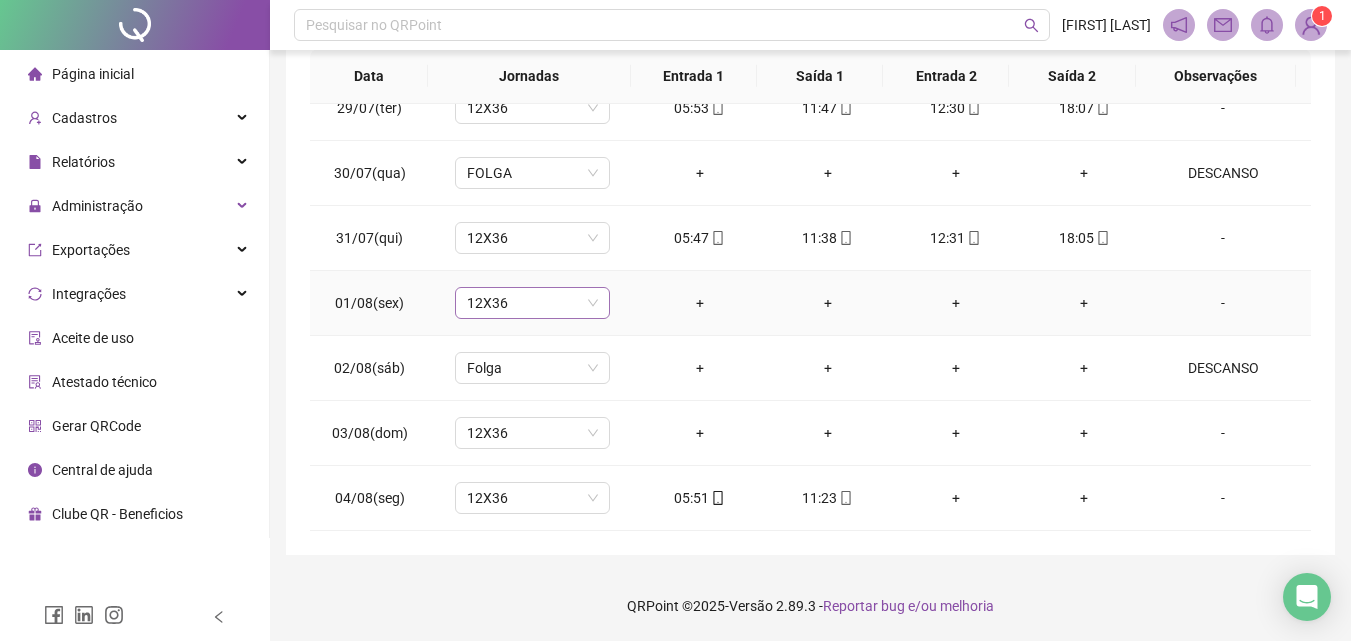 click on "12X36" at bounding box center [532, 303] 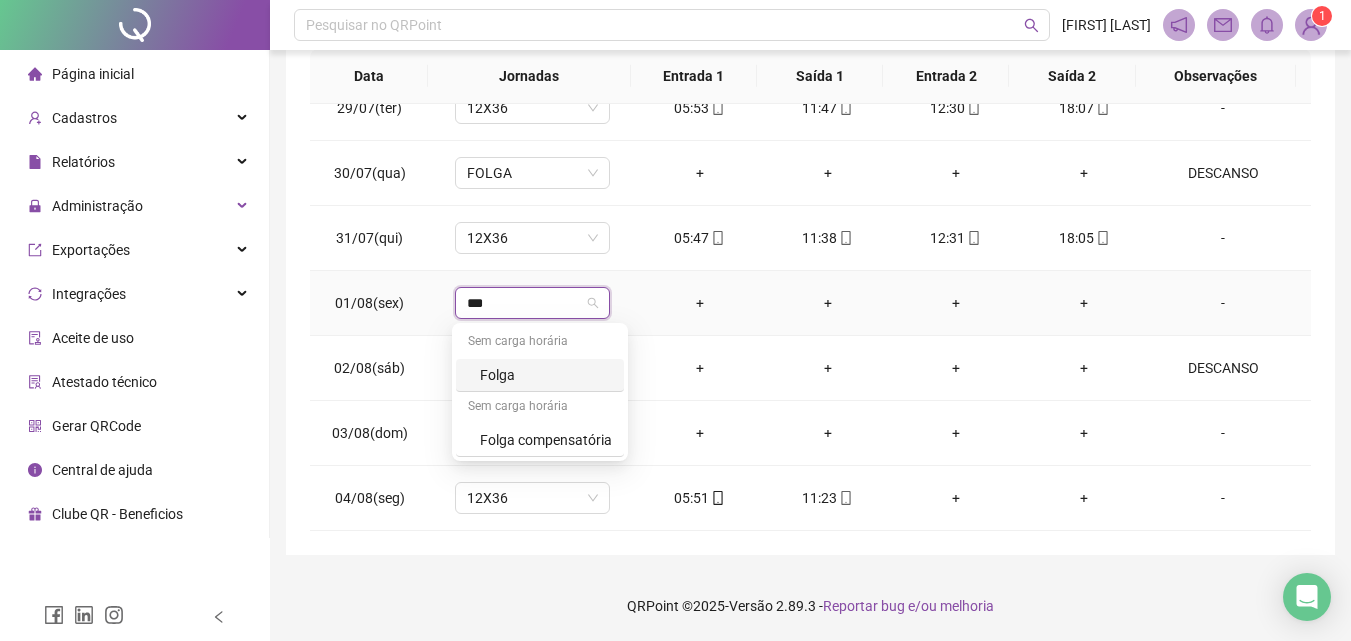 type on "****" 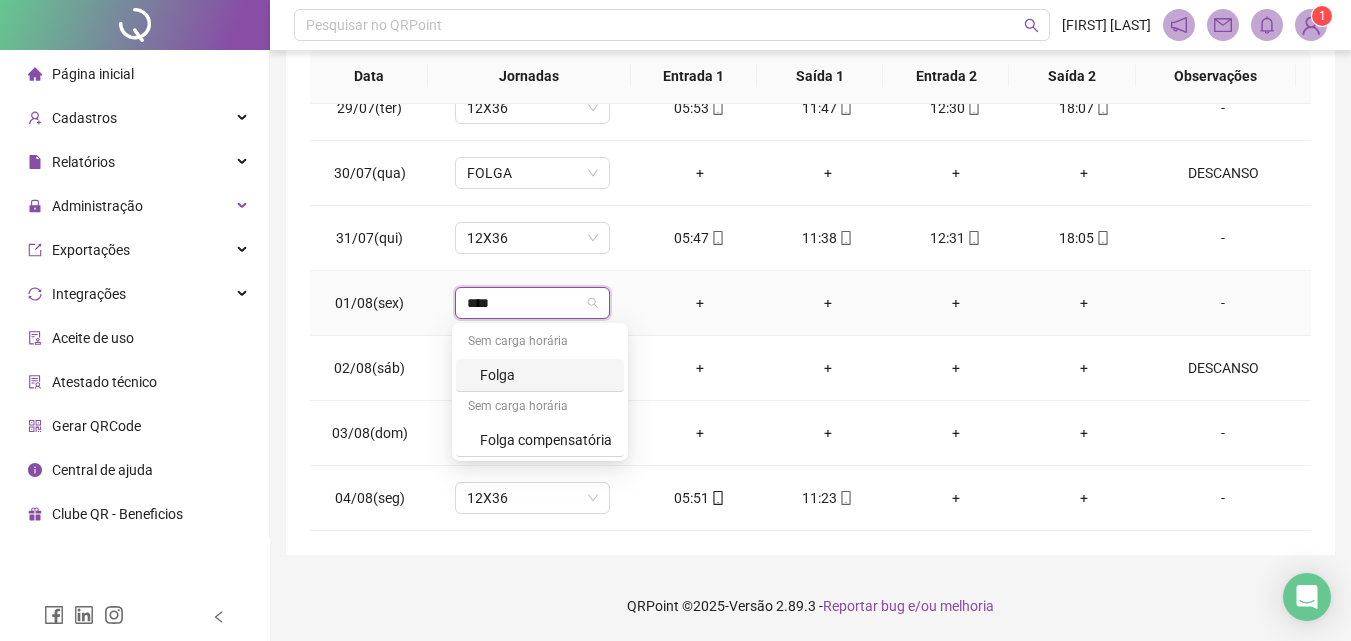 click on "Folga" at bounding box center (546, 375) 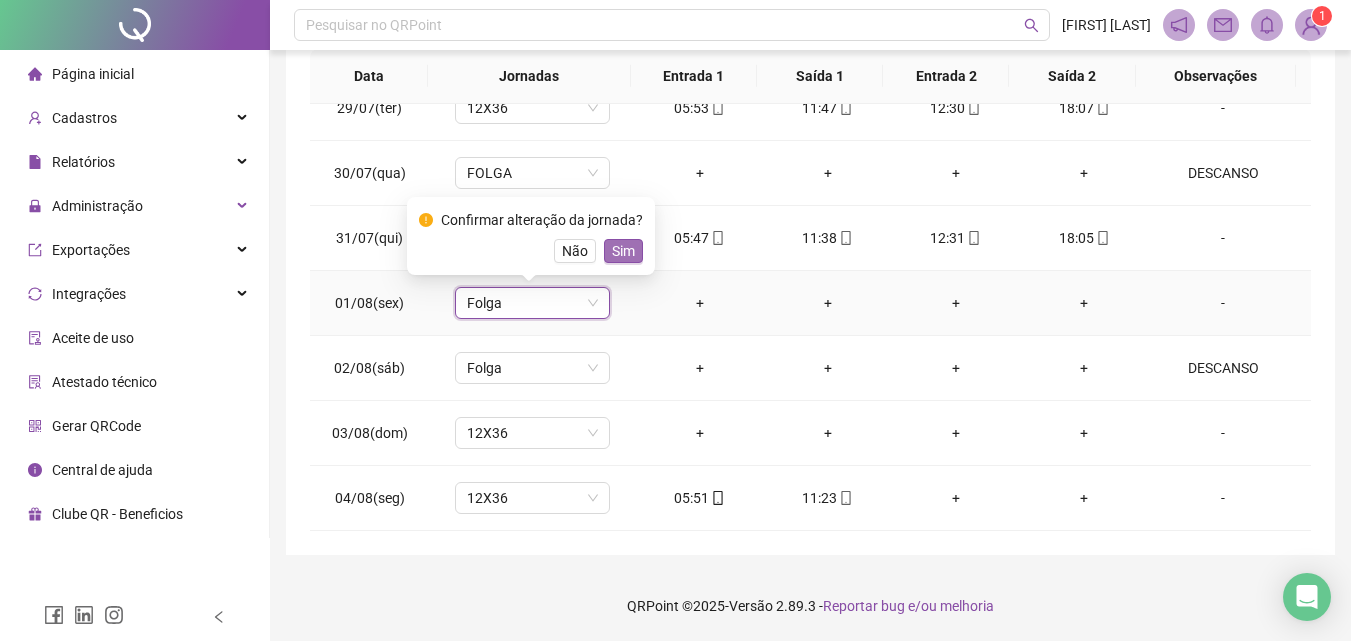 click on "Sim" at bounding box center (623, 251) 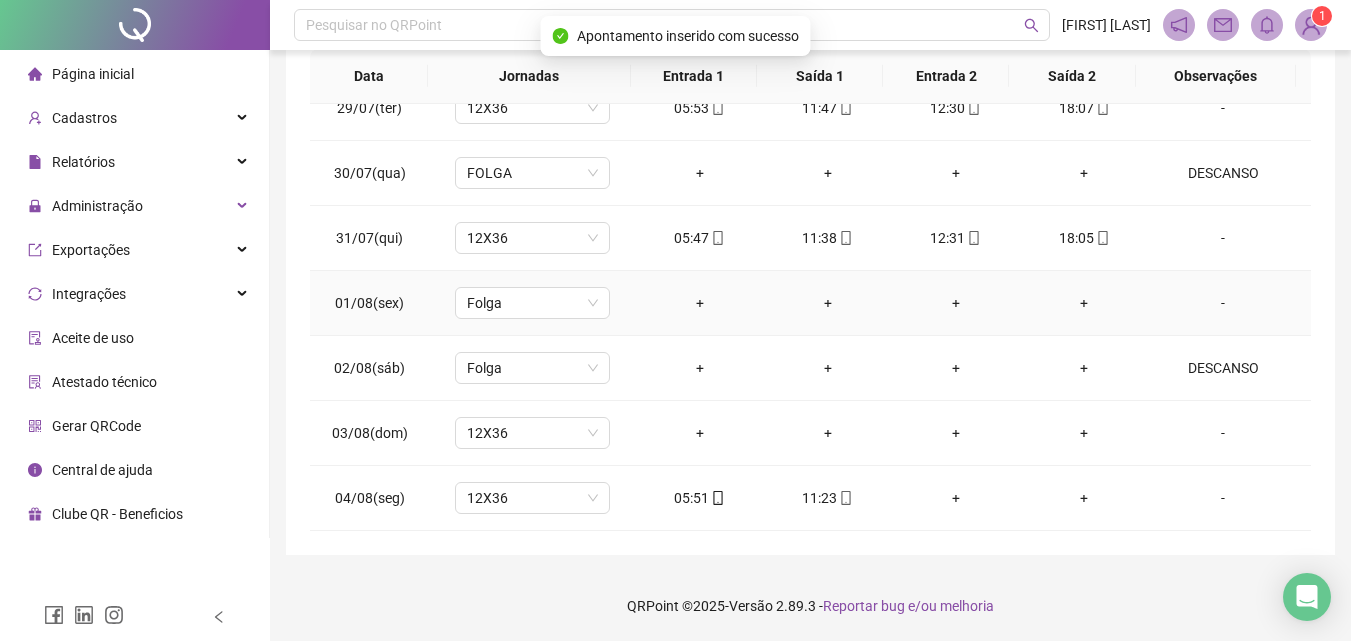 click on "-" at bounding box center [1223, 303] 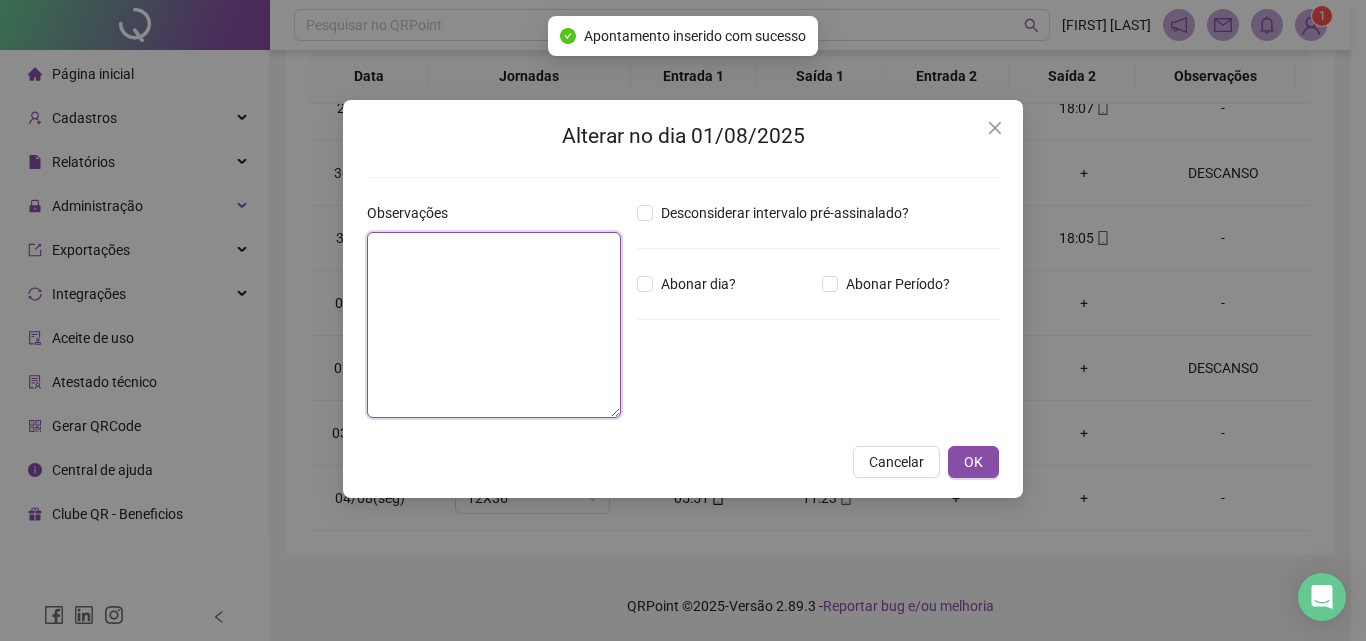 click at bounding box center [494, 325] 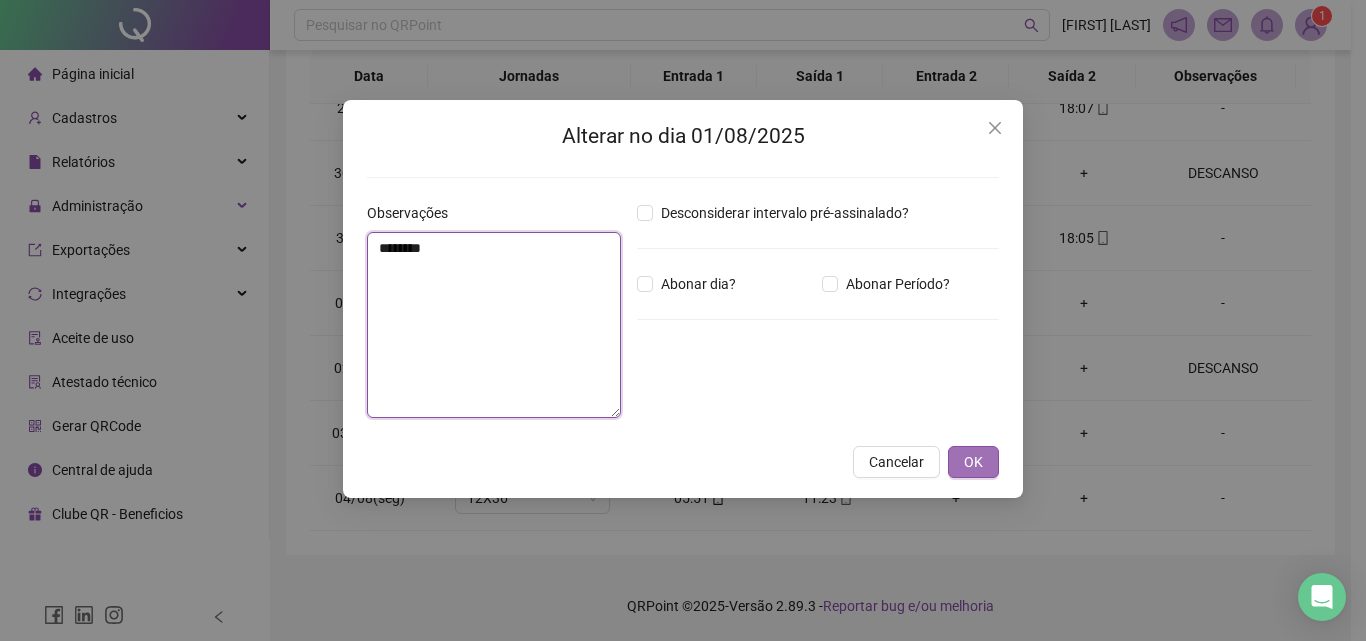 type on "********" 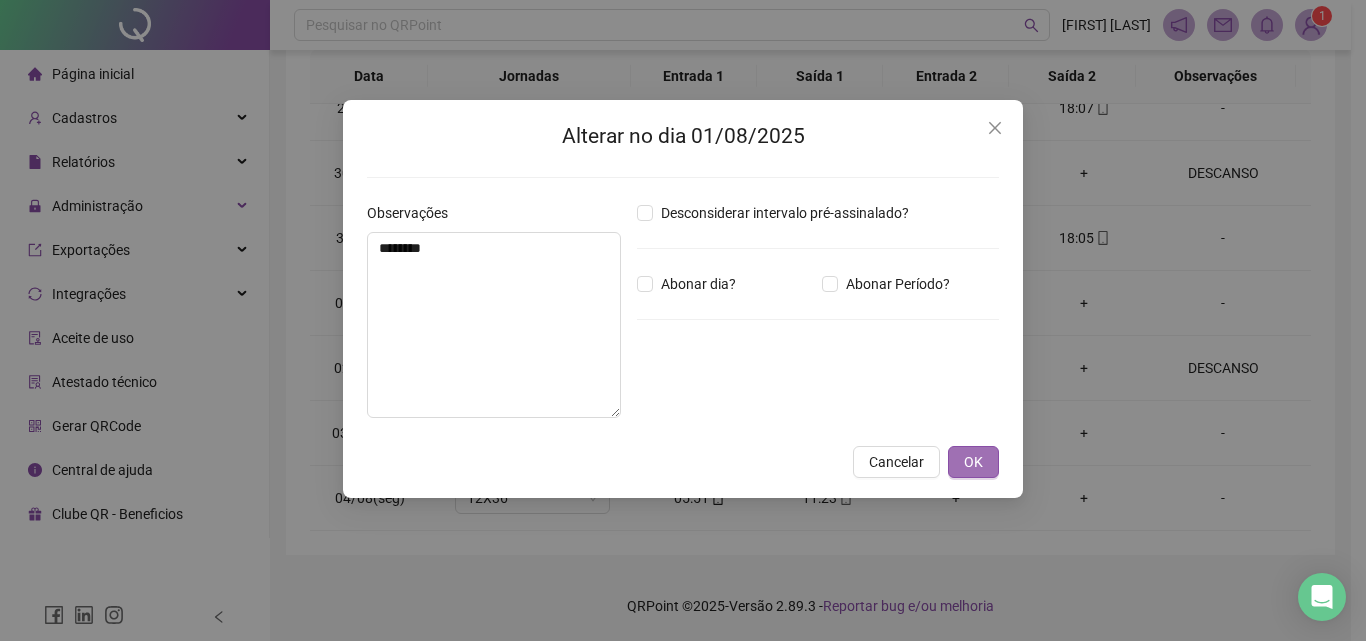 click on "OK" at bounding box center (973, 462) 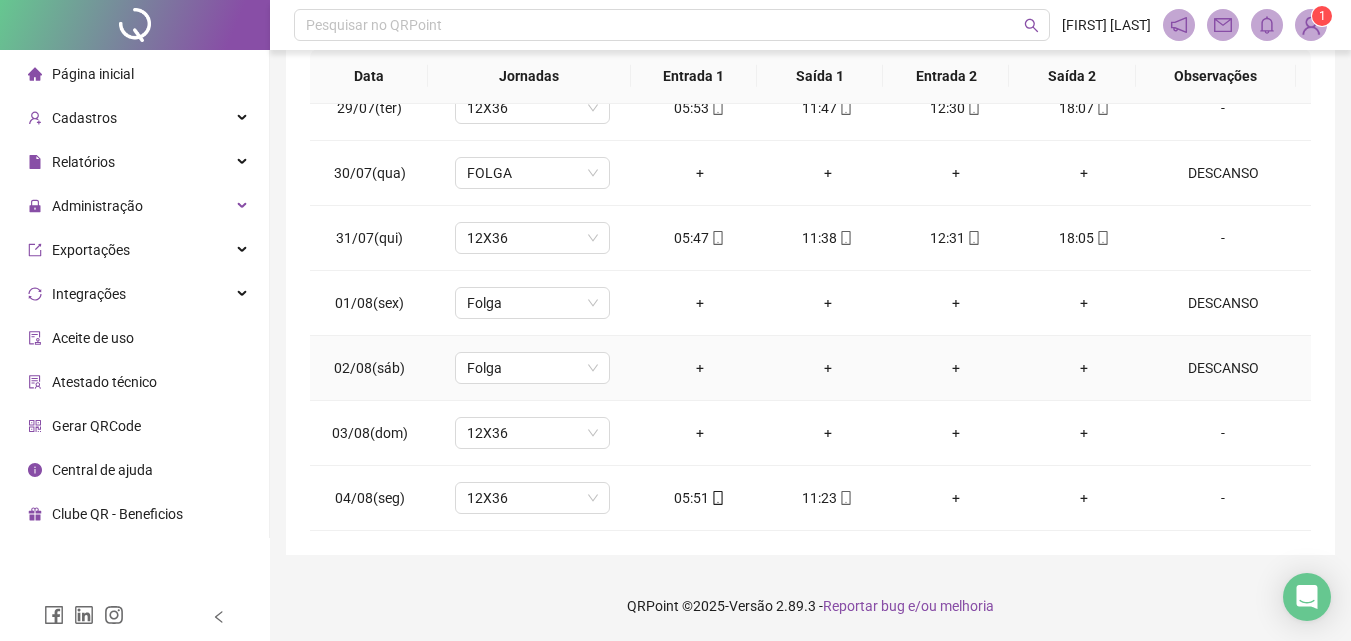 click on "DESCANSO" at bounding box center (1223, 368) 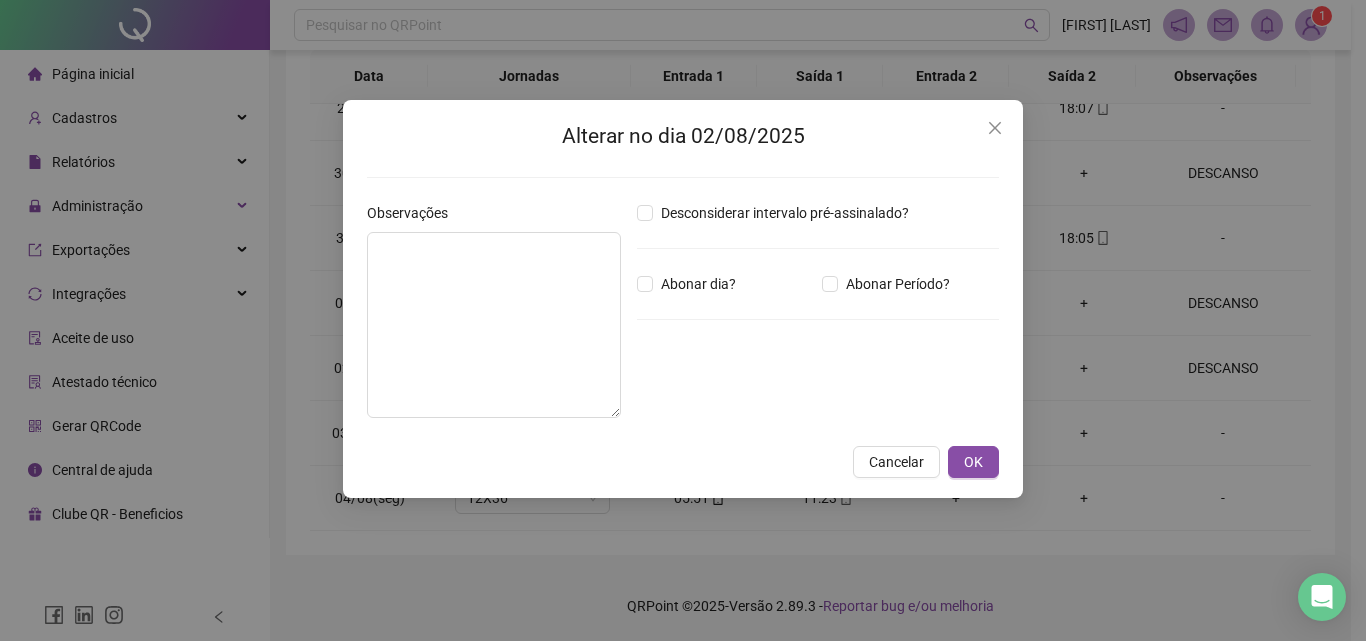 type on "********" 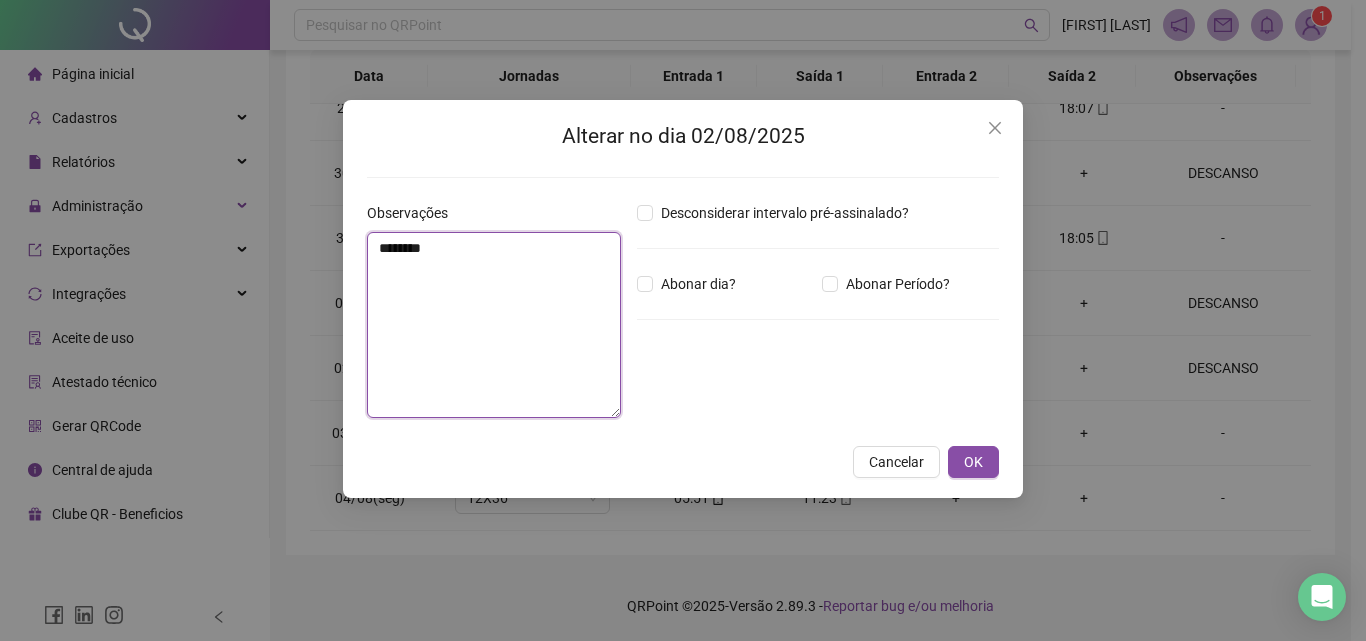 drag, startPoint x: 486, startPoint y: 256, endPoint x: 363, endPoint y: 238, distance: 124.3101 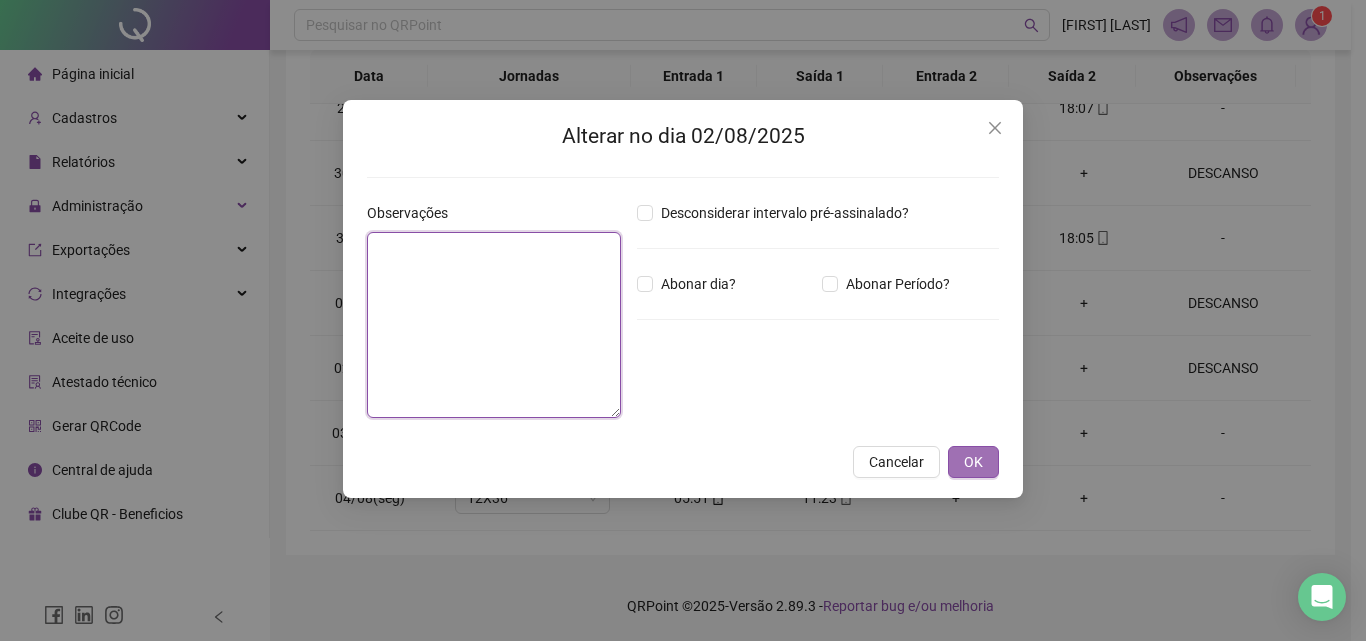 type 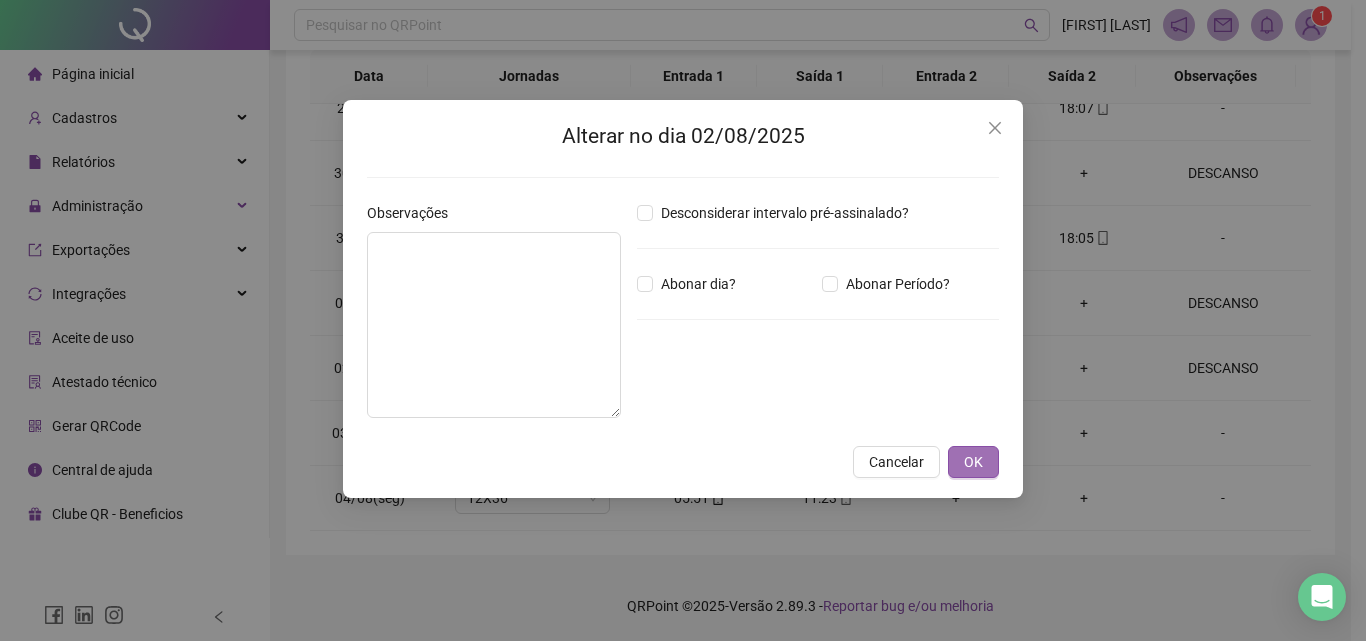 click on "OK" at bounding box center [973, 462] 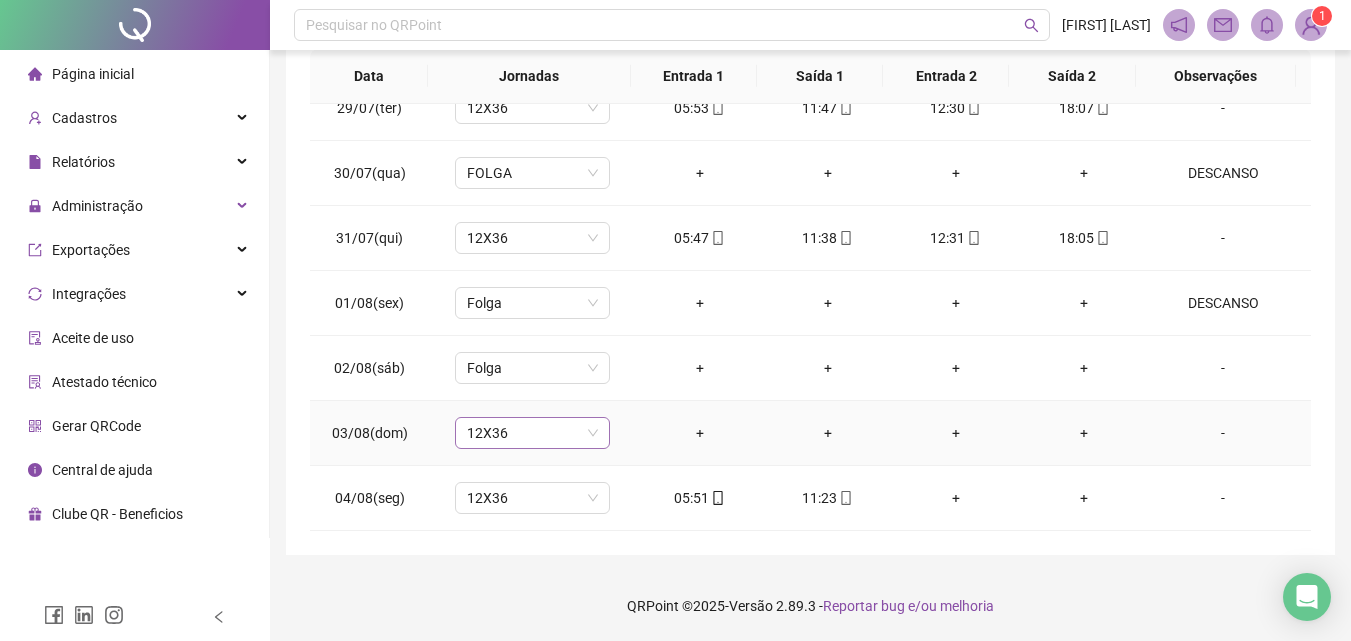 click on "12X36" at bounding box center (532, 433) 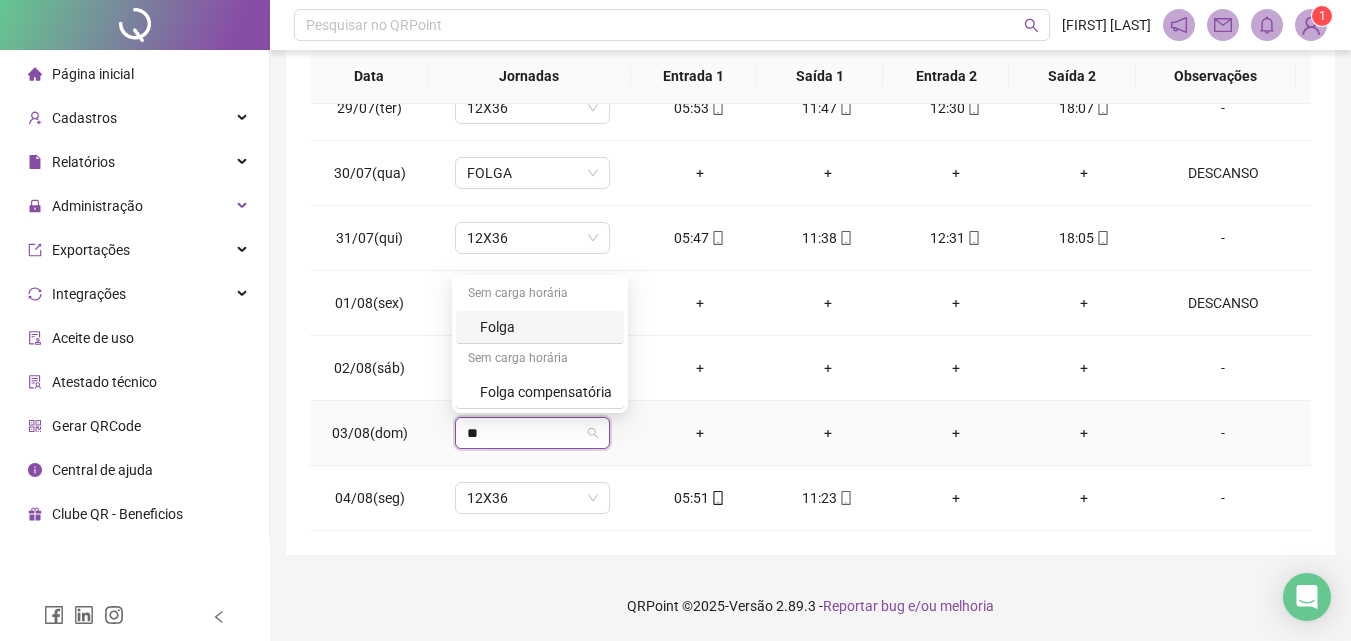 type on "***" 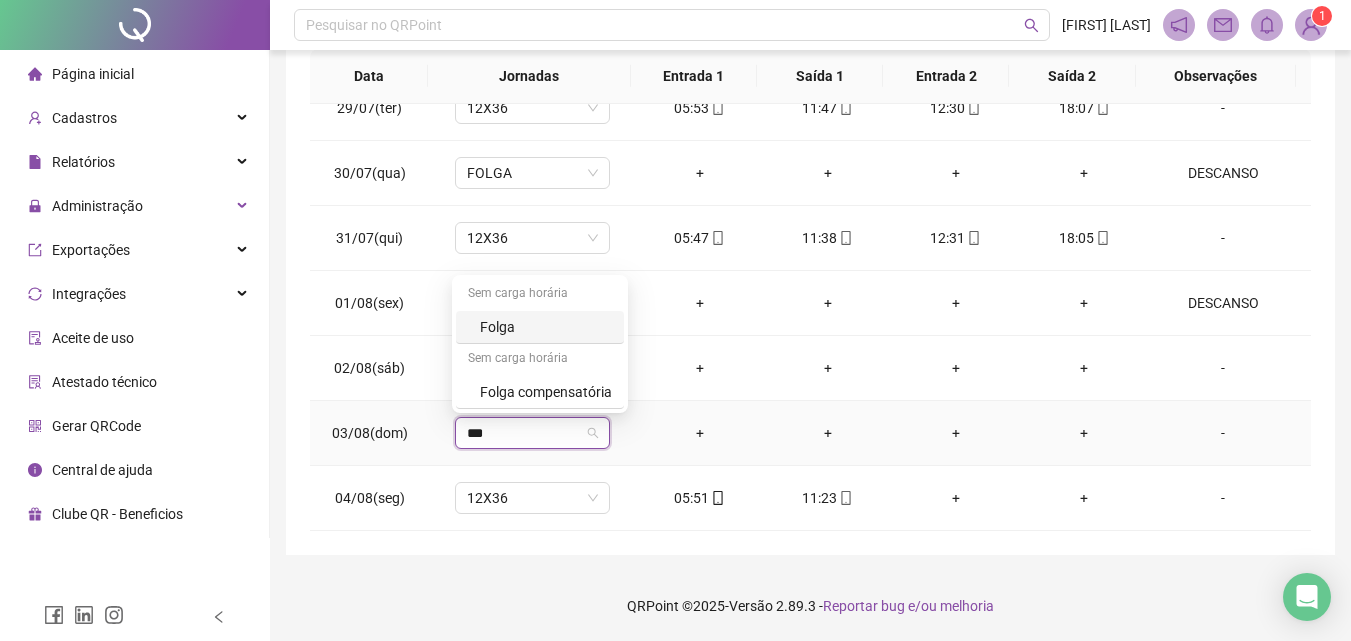 click on "Folga" at bounding box center [546, 327] 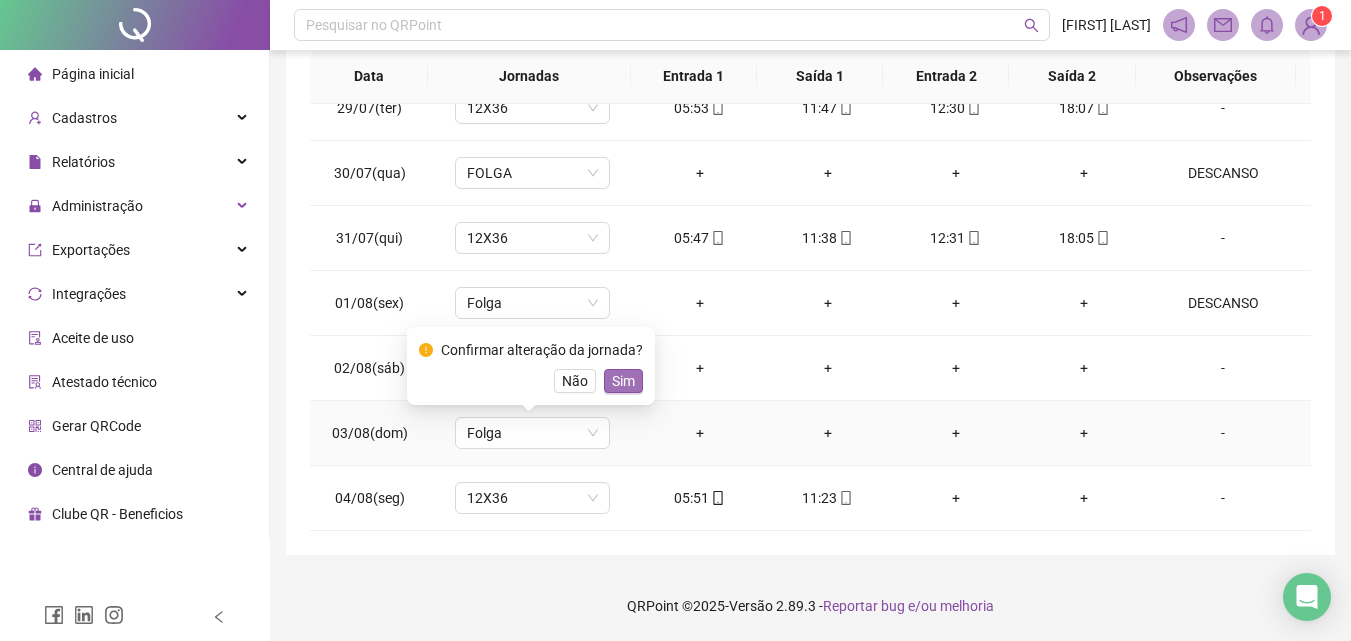 click on "Sim" at bounding box center (623, 381) 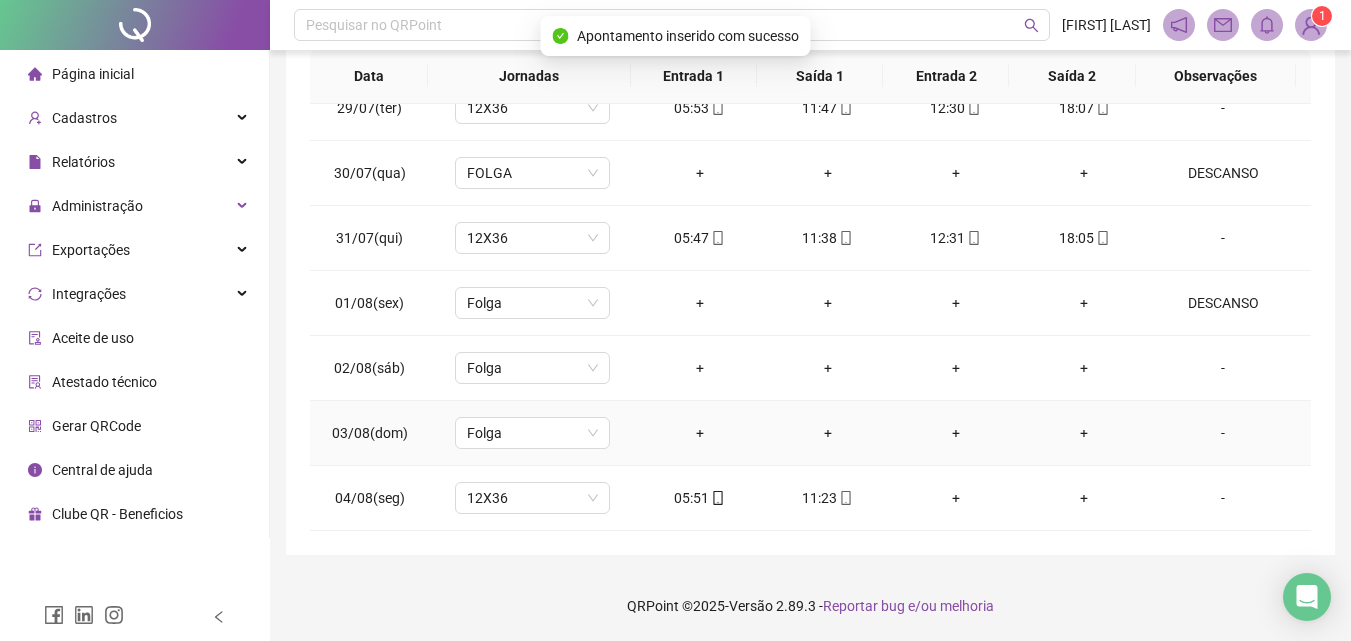 click on "-" at bounding box center [1223, 433] 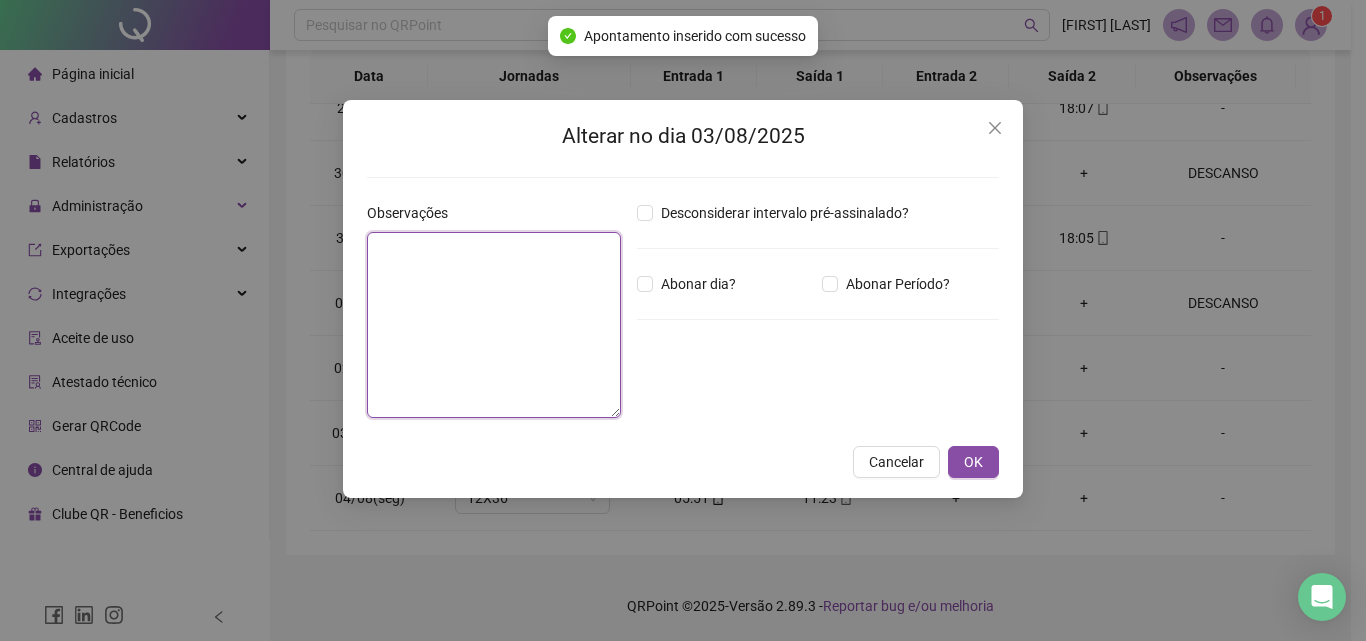 click at bounding box center [494, 325] 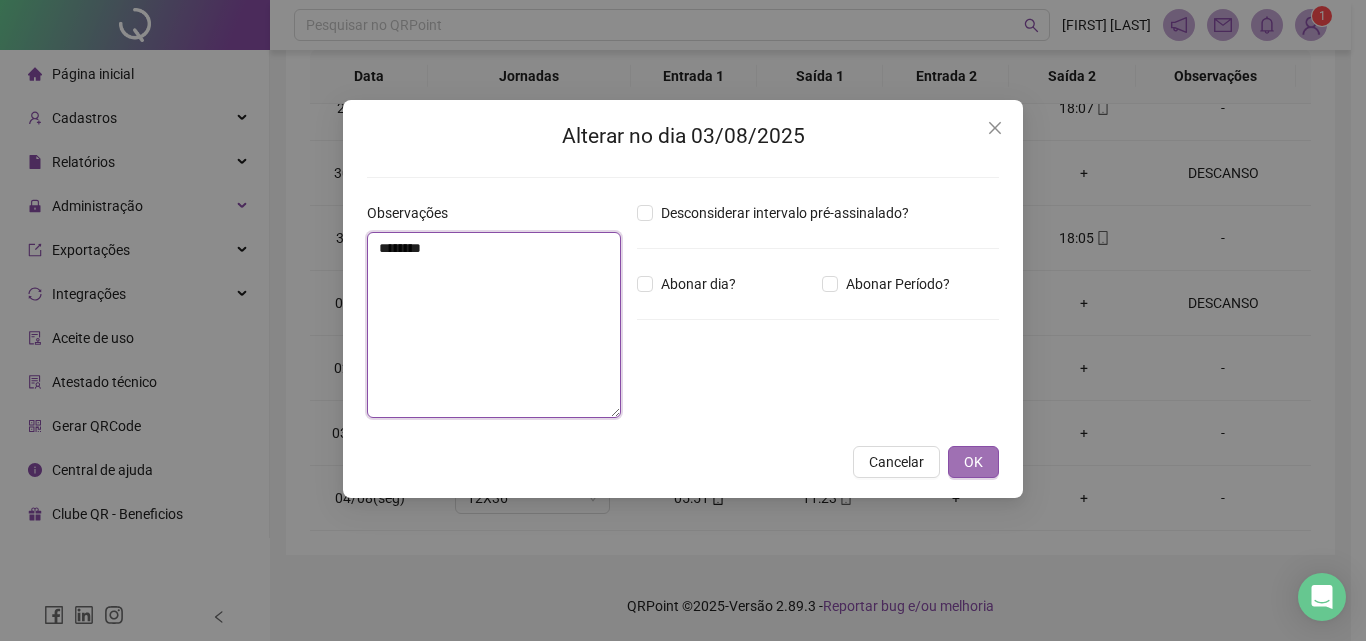 type on "********" 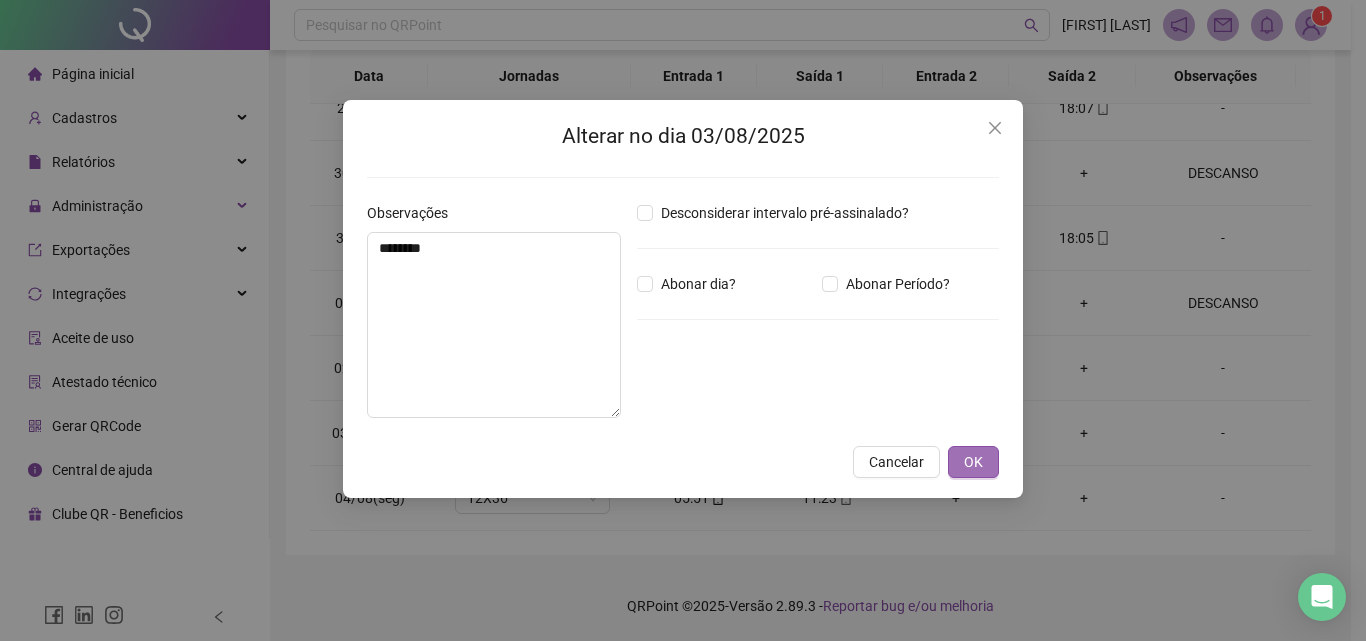 click on "OK" at bounding box center (973, 462) 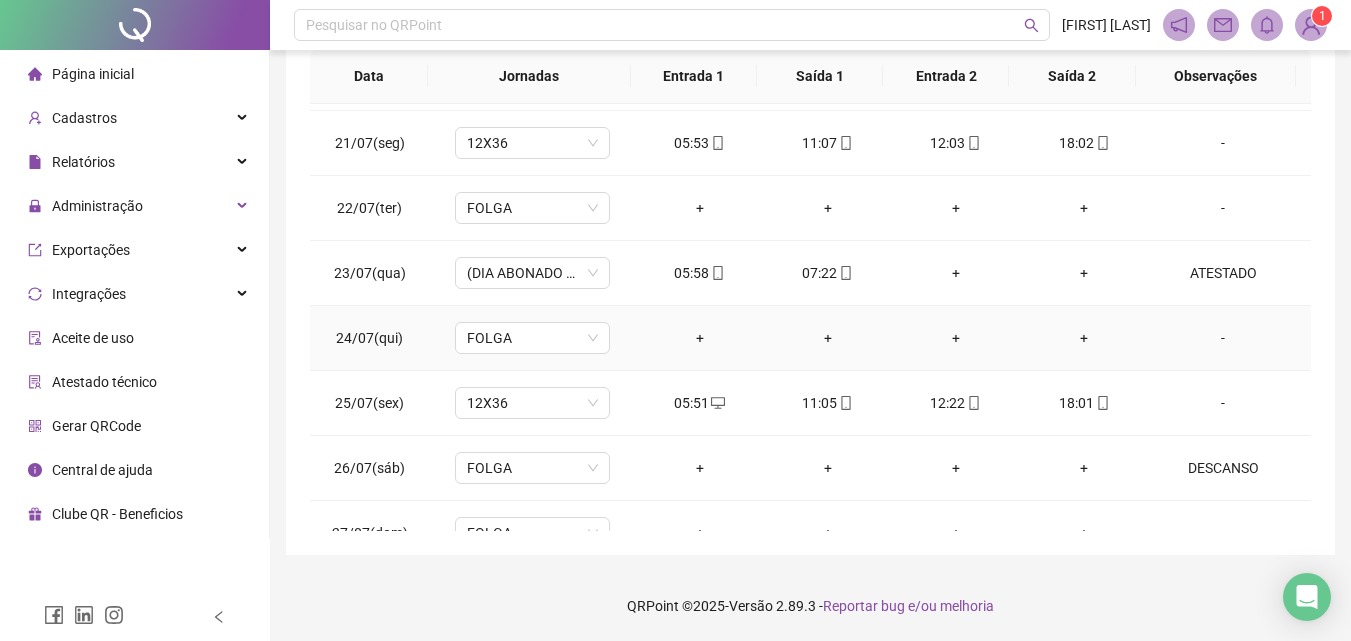 scroll, scrollTop: 0, scrollLeft: 0, axis: both 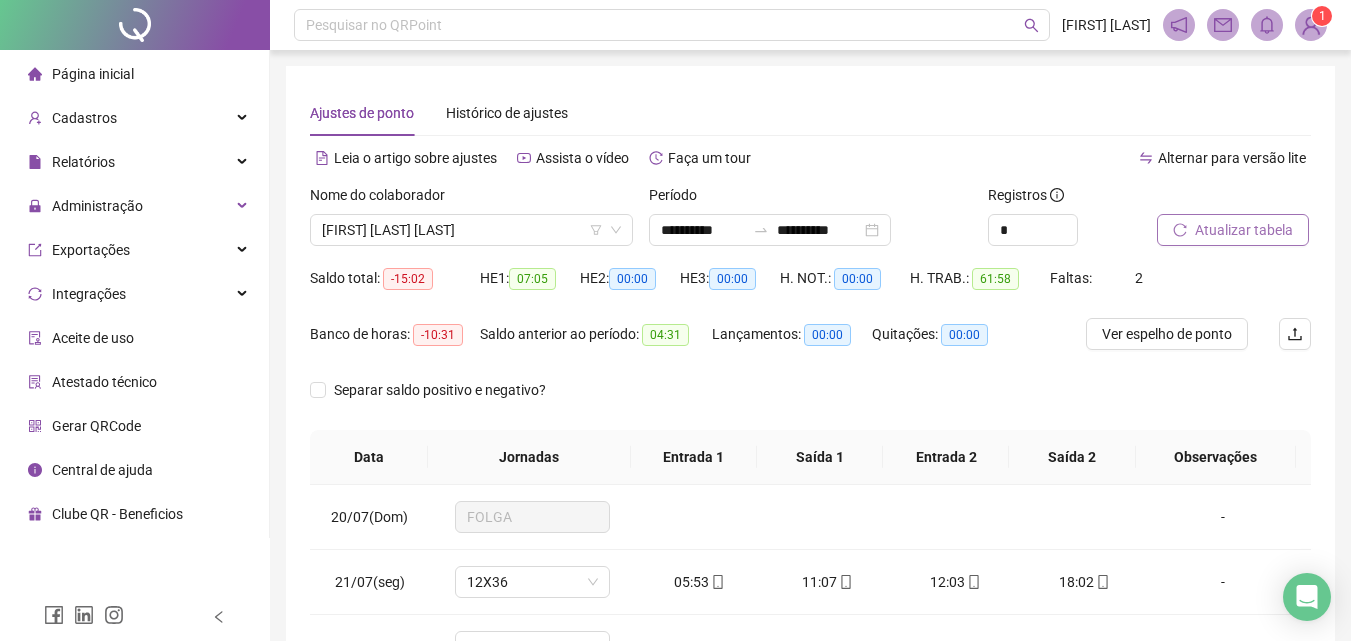 click on "Atualizar tabela" at bounding box center (1244, 230) 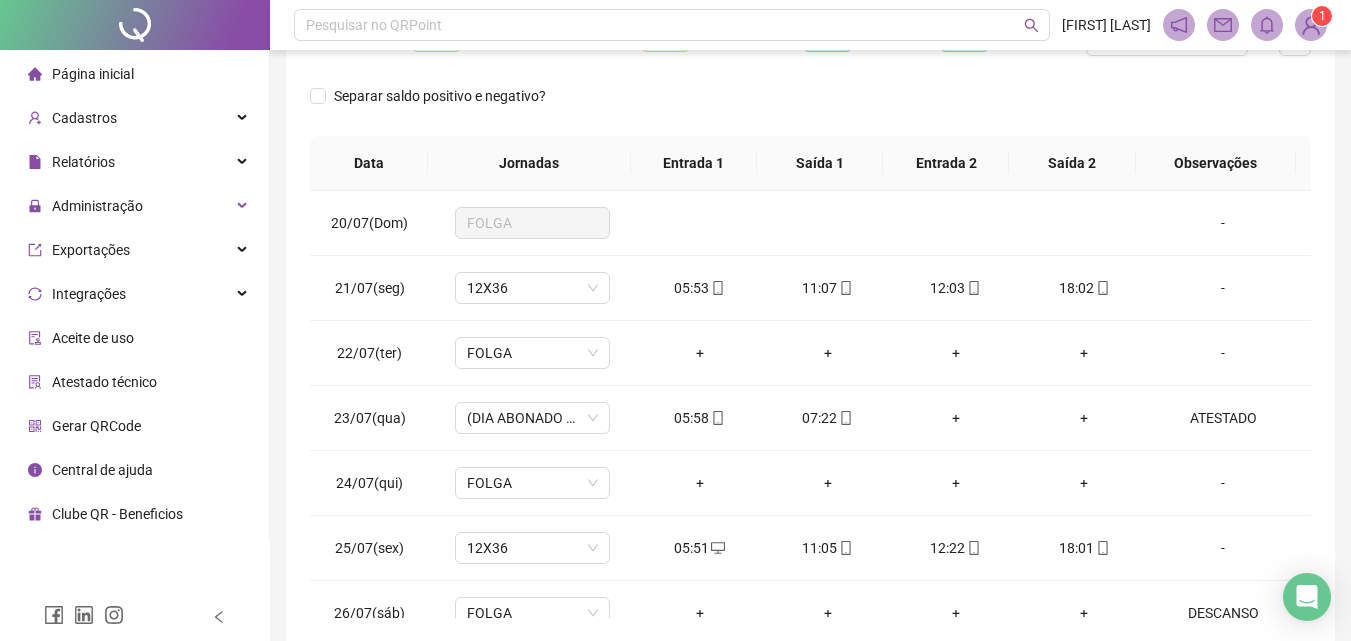 scroll, scrollTop: 381, scrollLeft: 0, axis: vertical 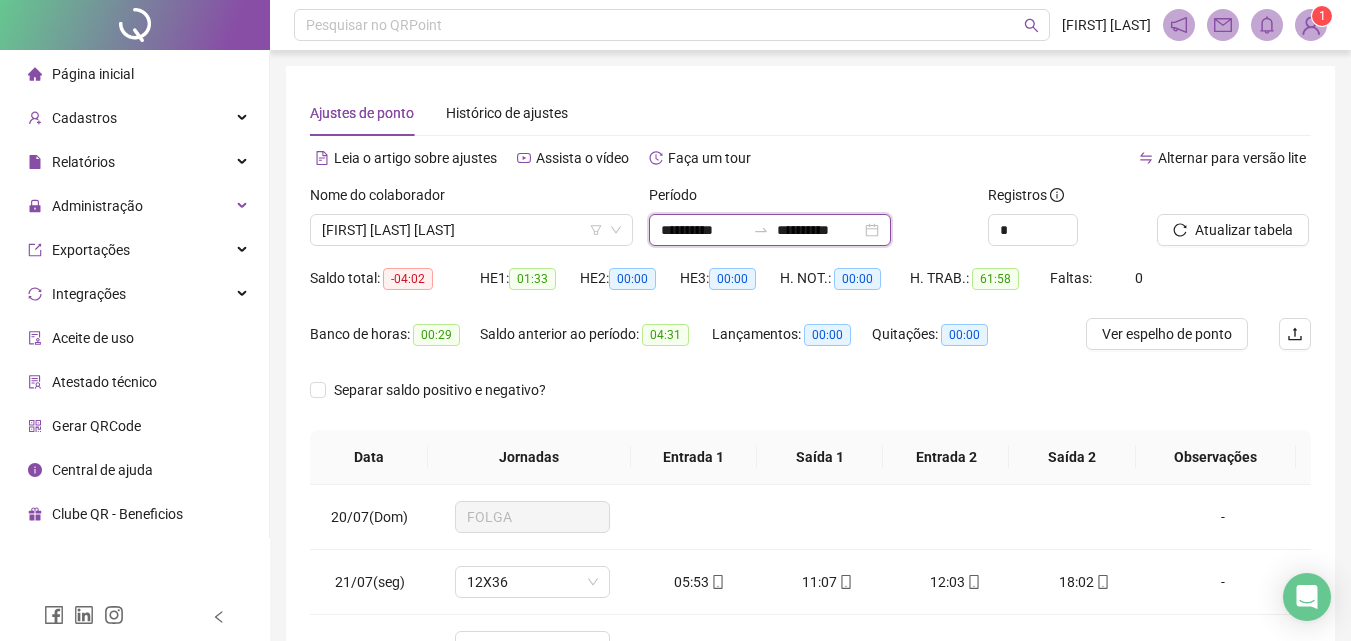 click on "**********" at bounding box center [703, 230] 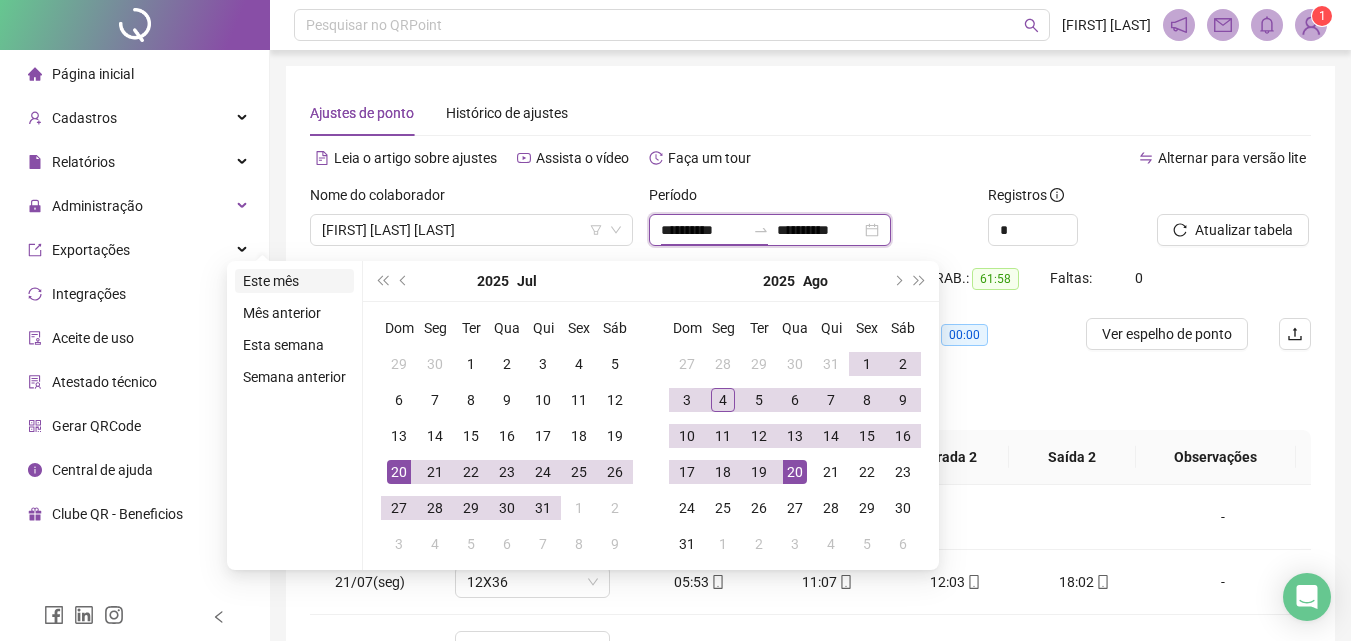 type on "**********" 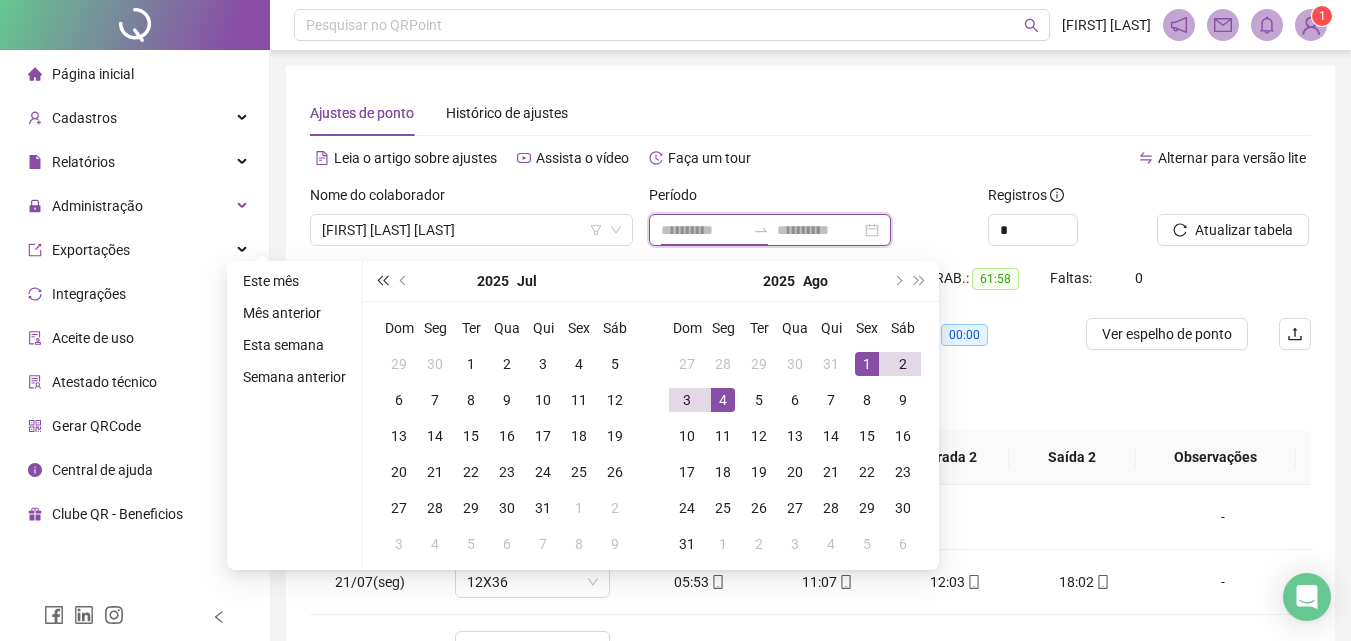 type on "**********" 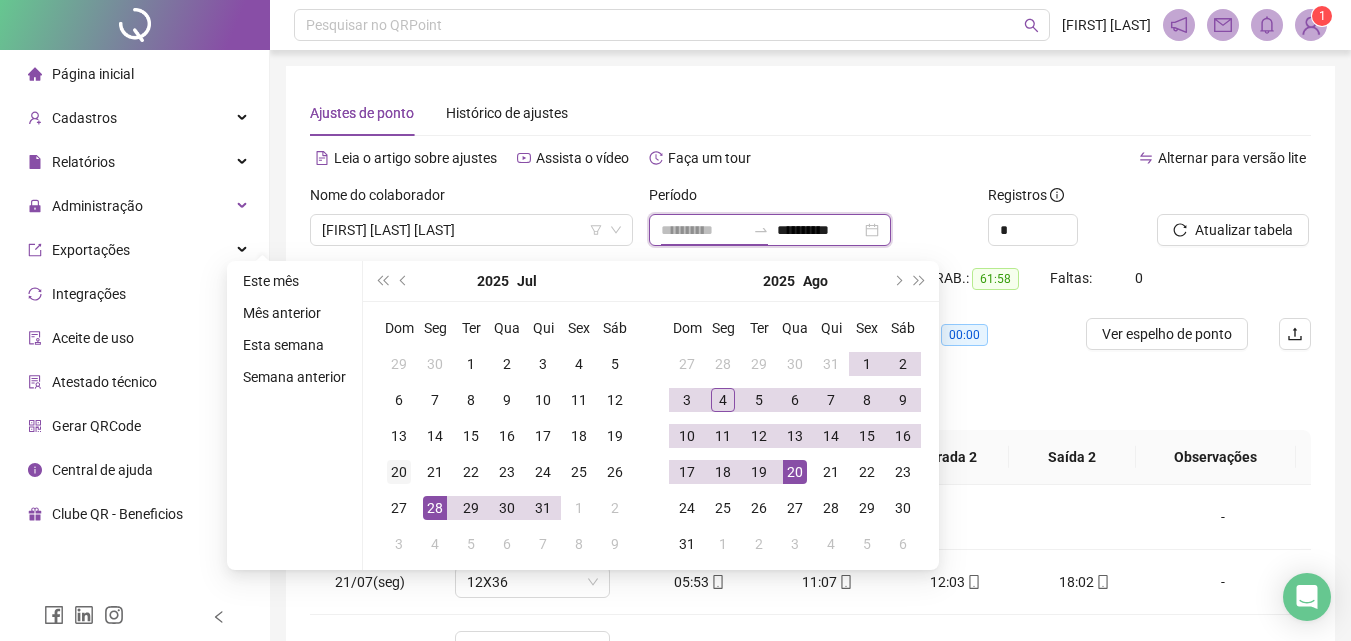 type on "**********" 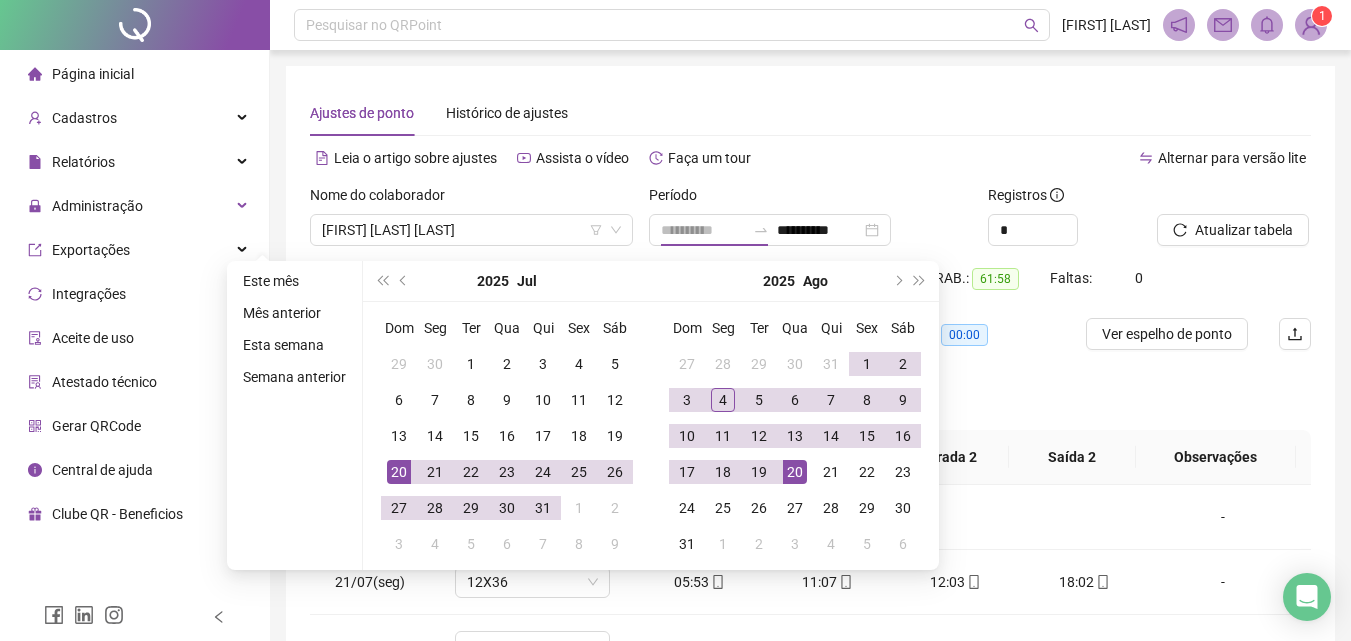 click on "20" at bounding box center [399, 472] 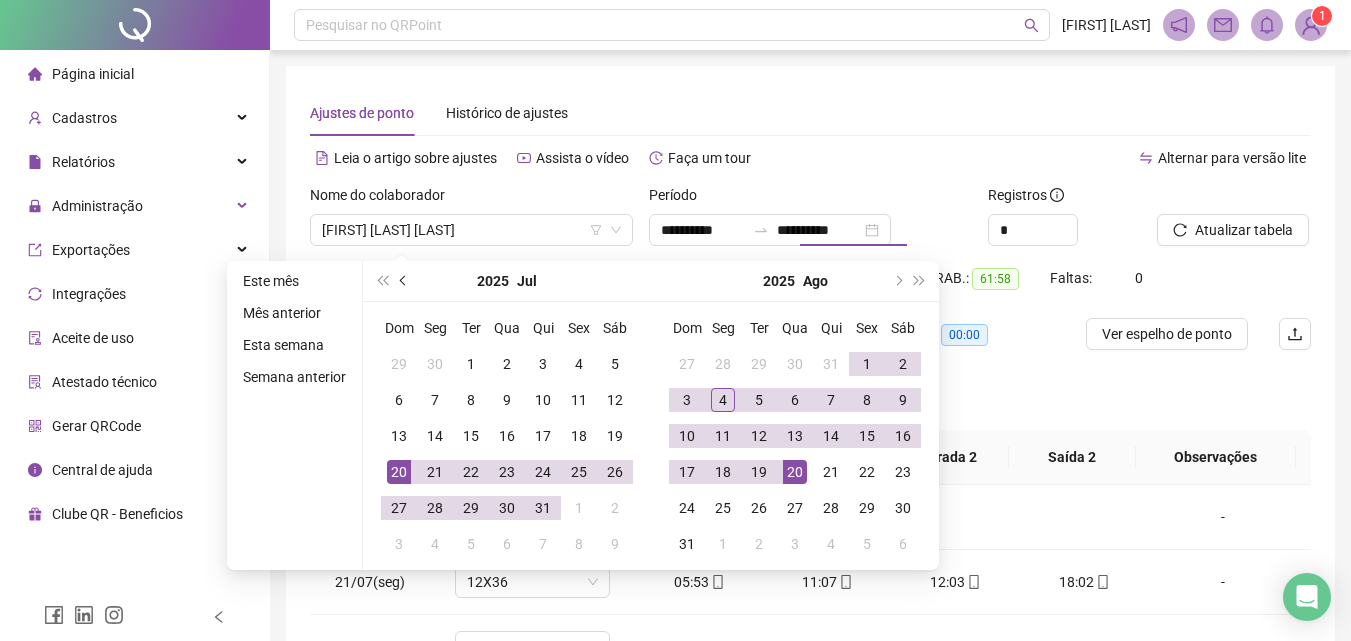 click at bounding box center (404, 281) 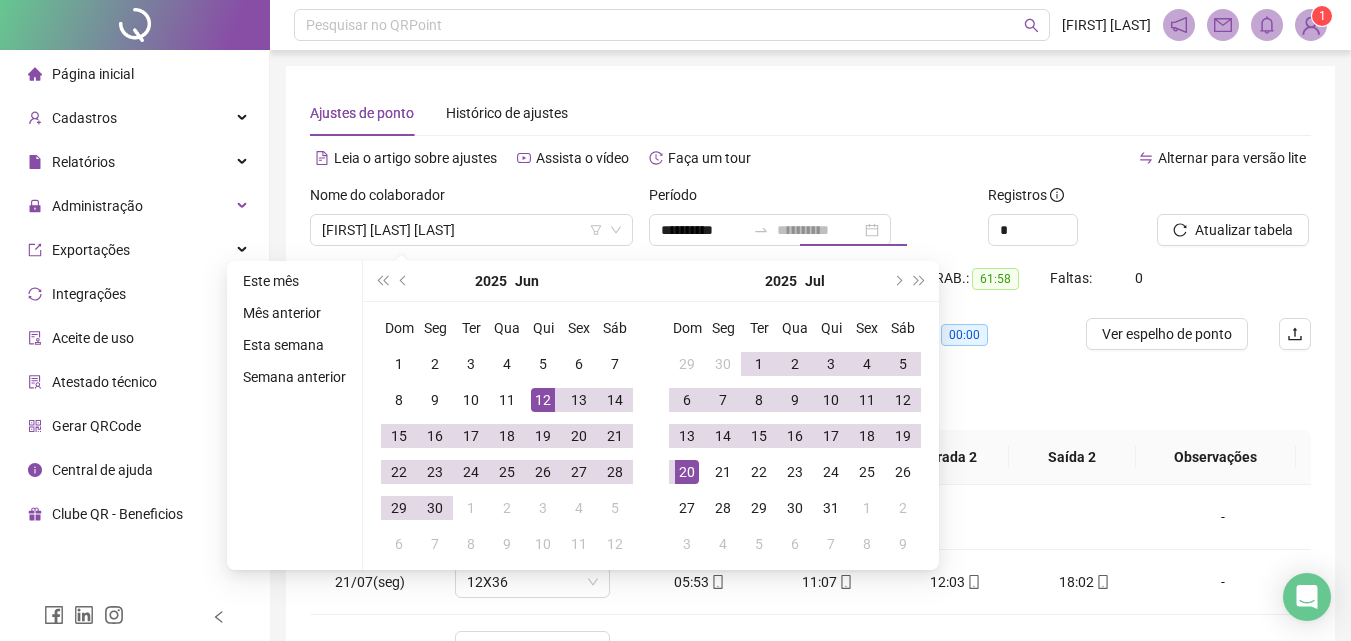type on "**********" 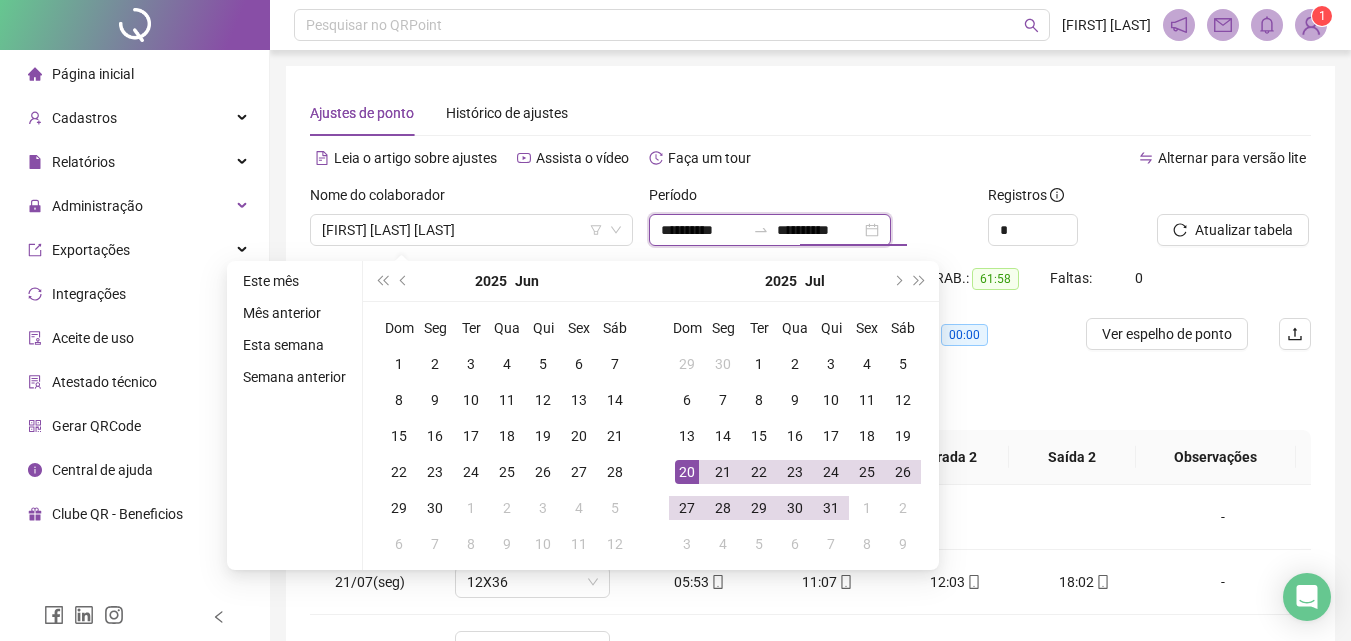 click on "**********" at bounding box center (703, 230) 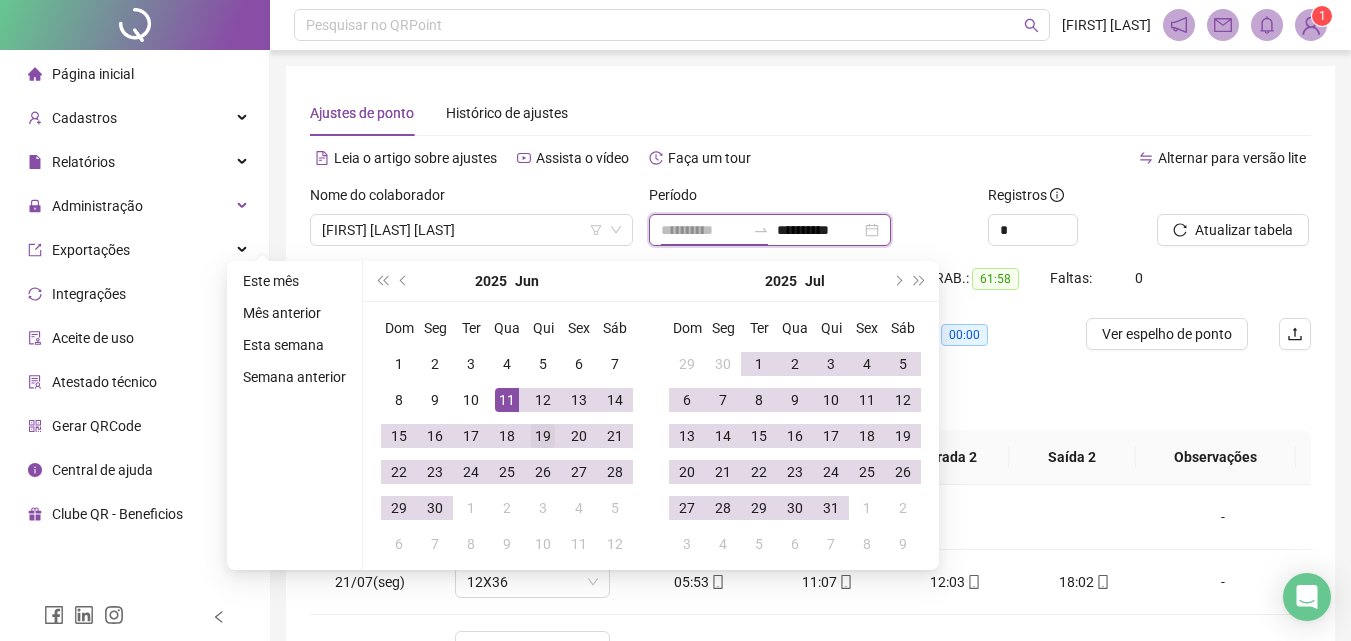 type on "**********" 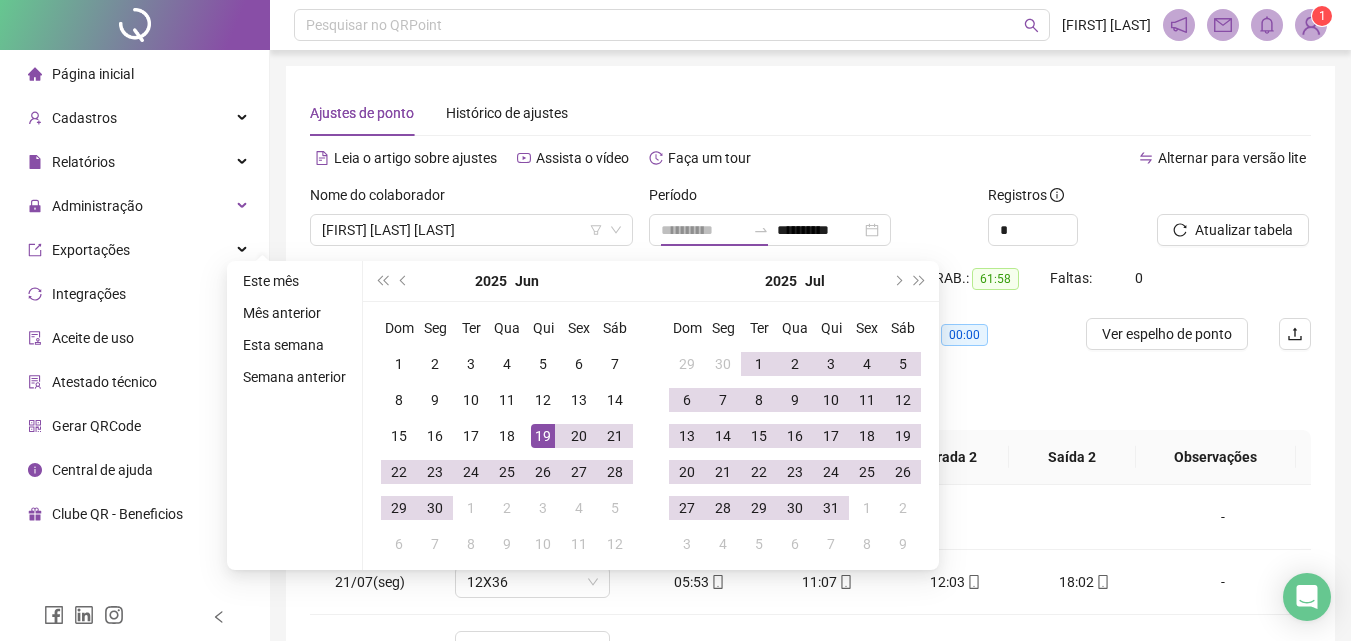 click on "19" at bounding box center [543, 436] 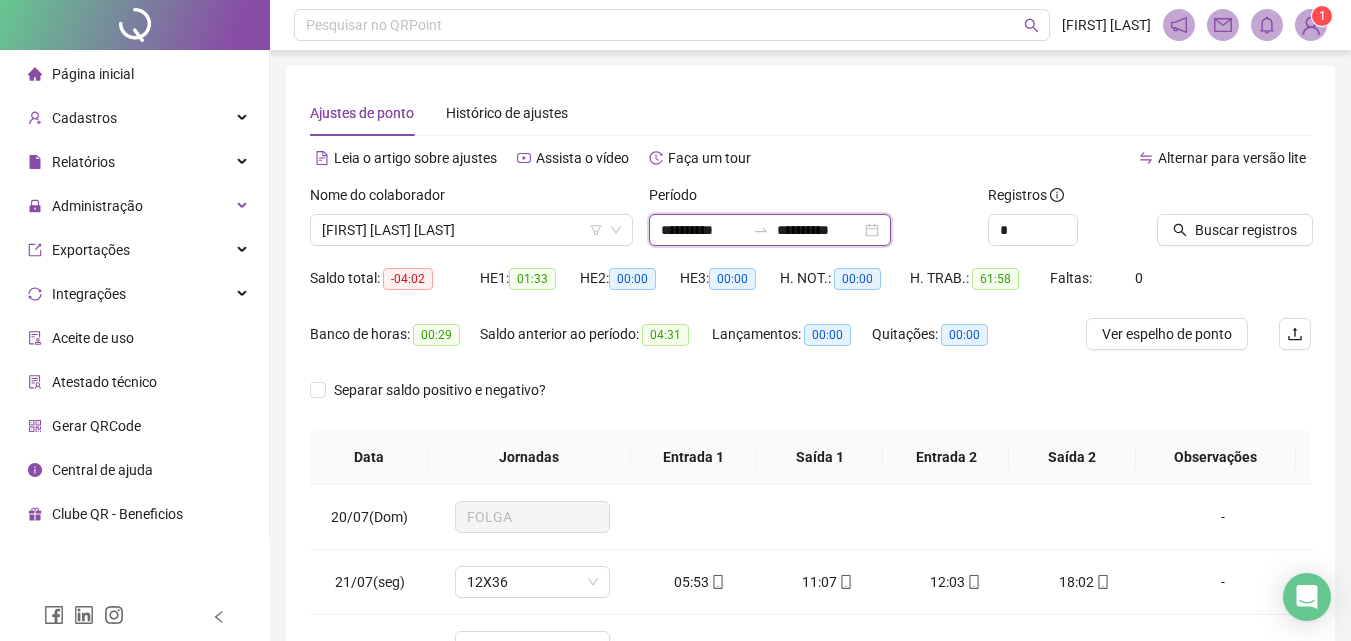 click on "**********" at bounding box center (819, 230) 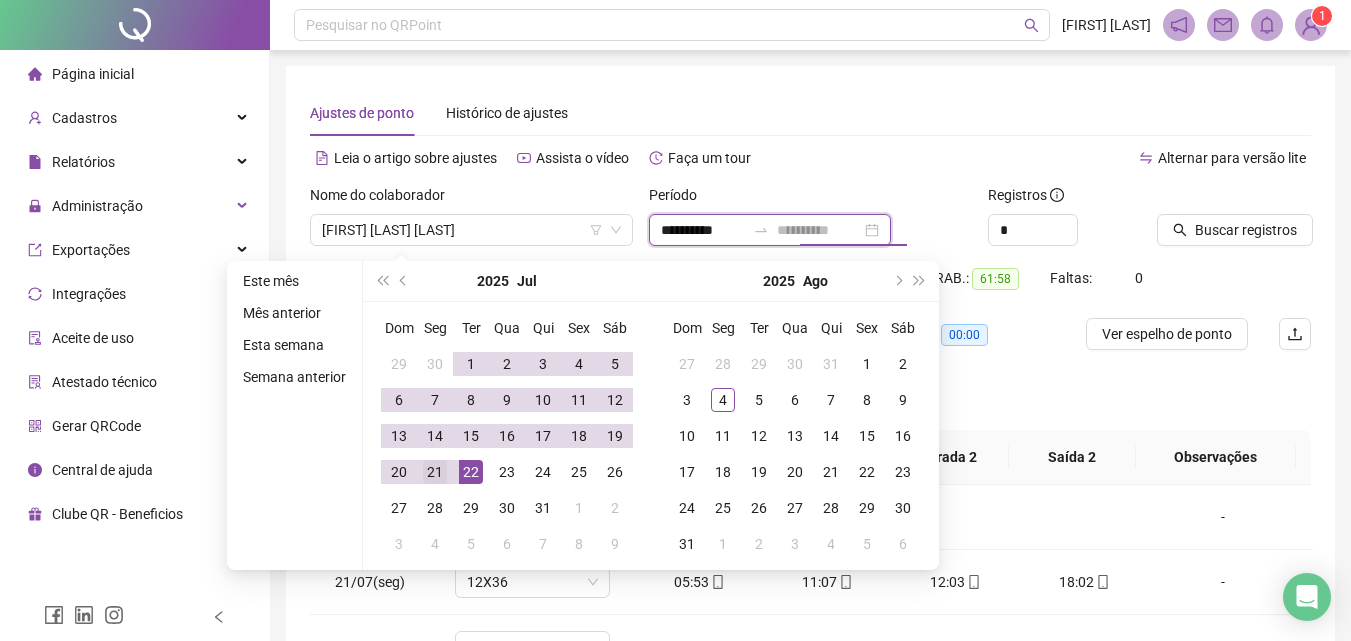 type on "**********" 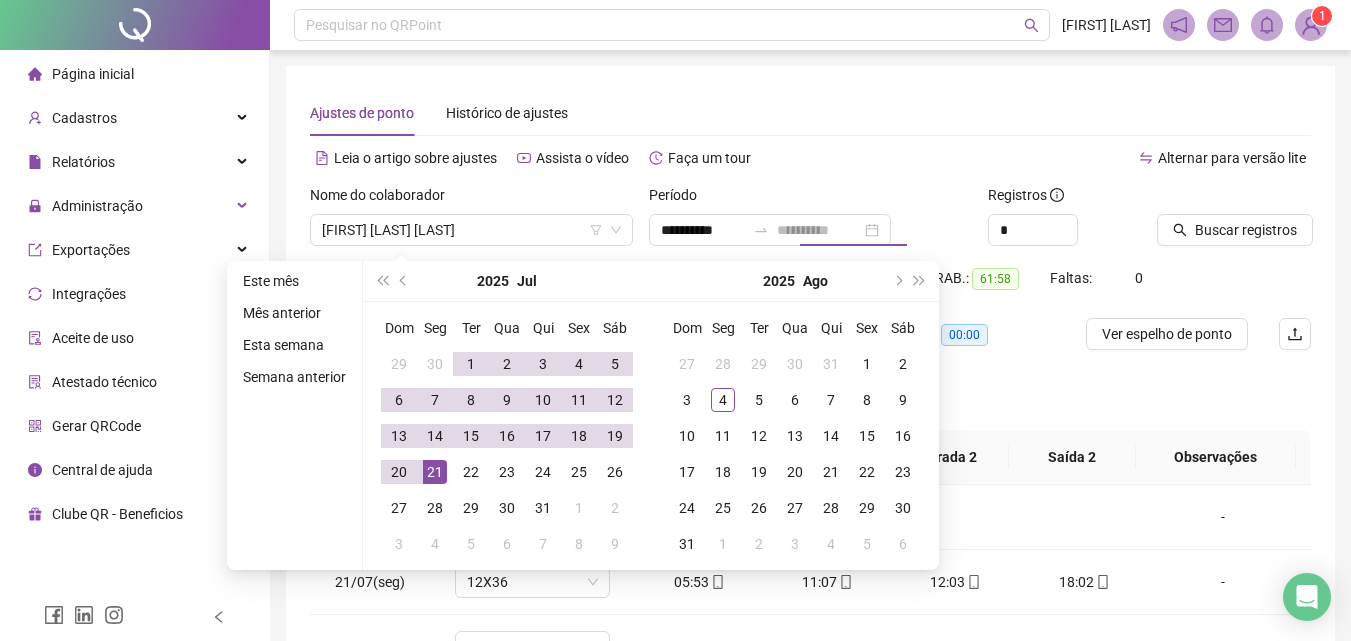 click on "21" at bounding box center (435, 472) 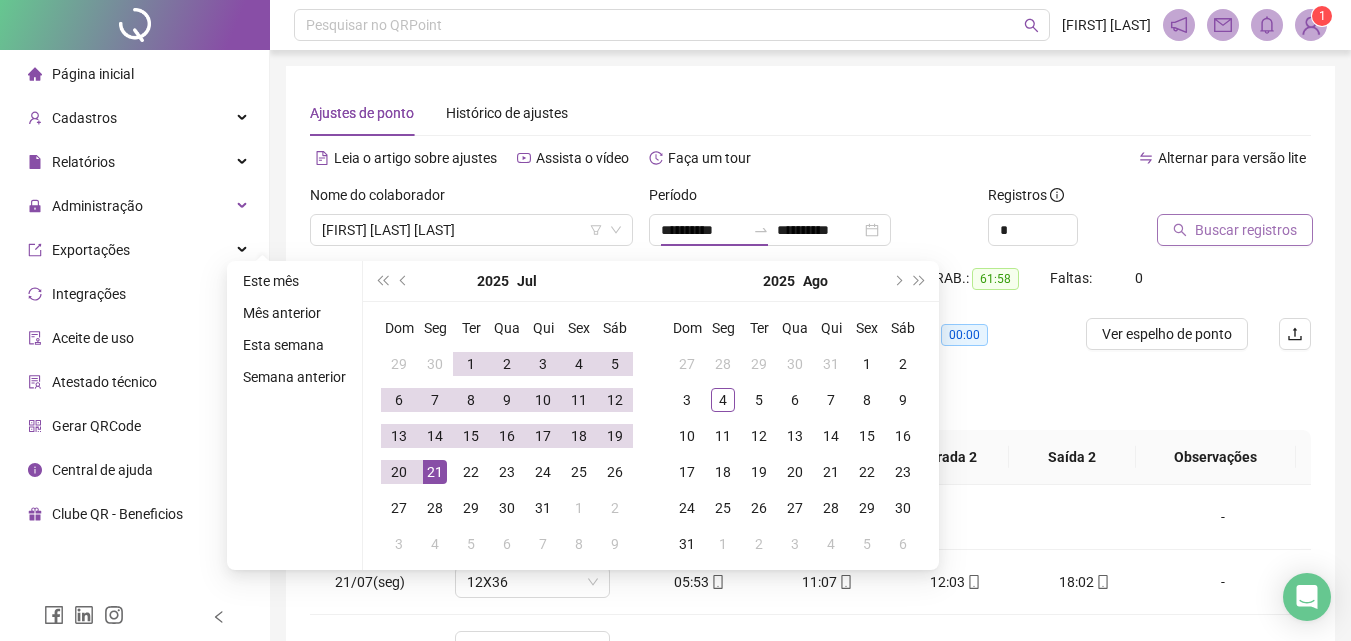 click on "Buscar registros" at bounding box center (1246, 230) 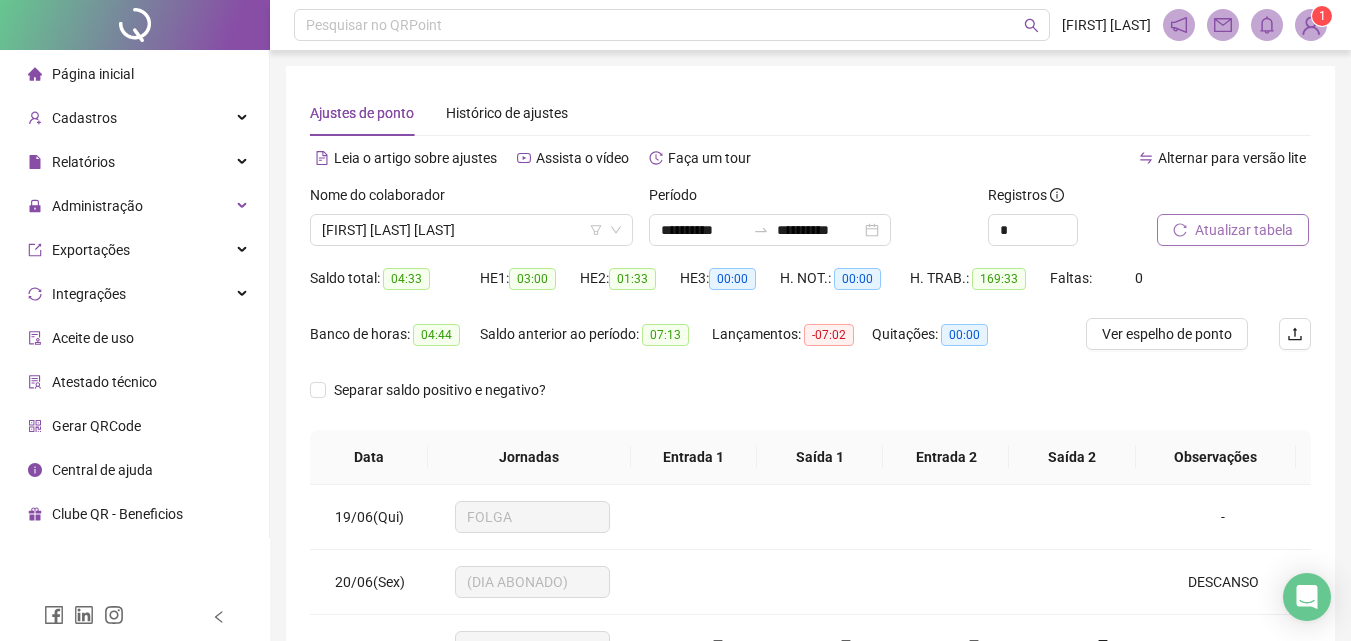 scroll, scrollTop: 381, scrollLeft: 0, axis: vertical 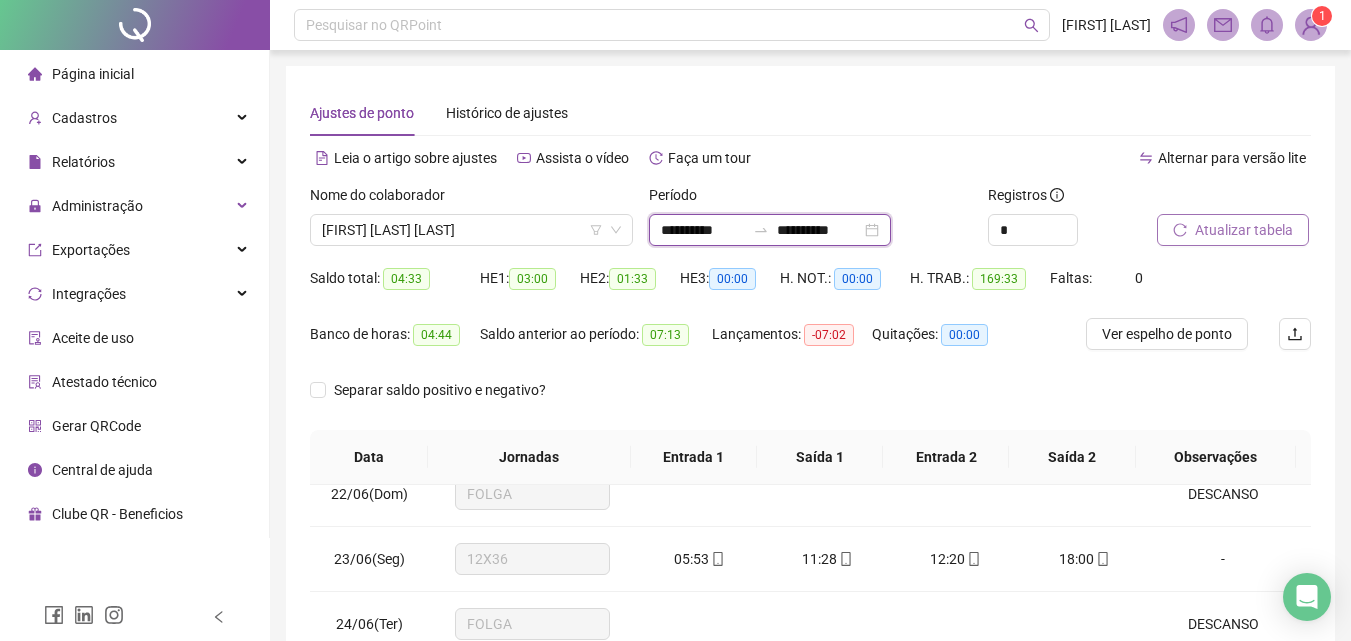click on "**********" at bounding box center [703, 230] 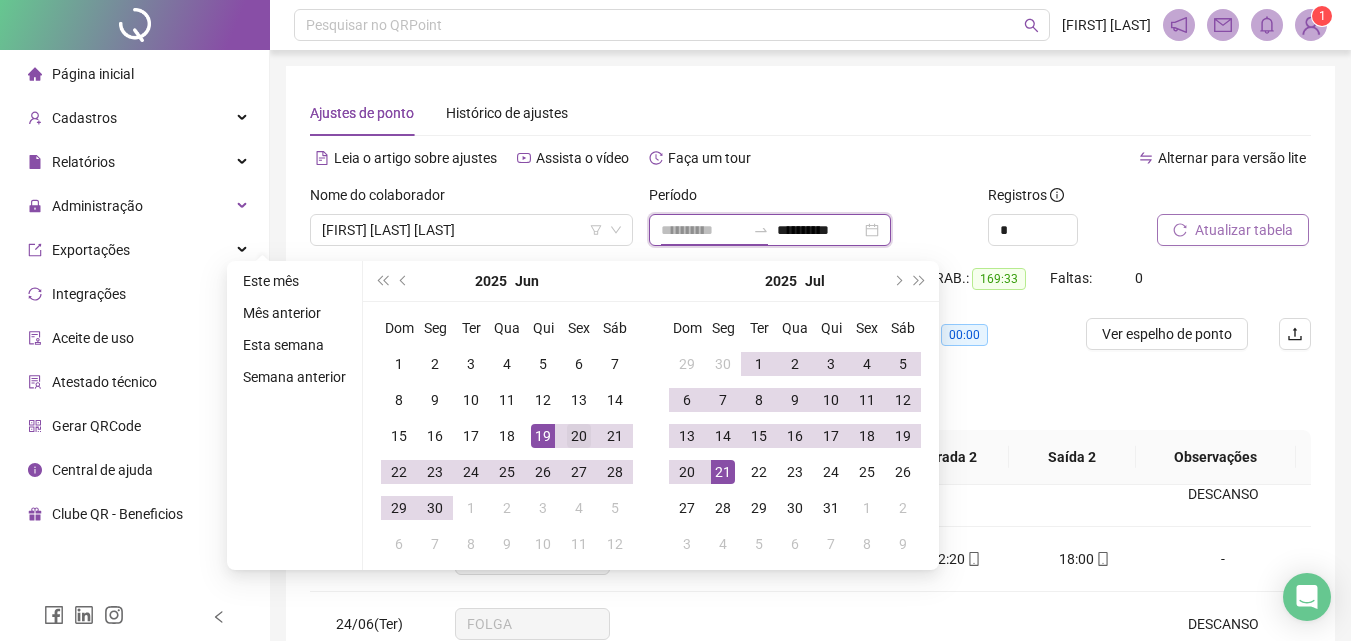 type on "**********" 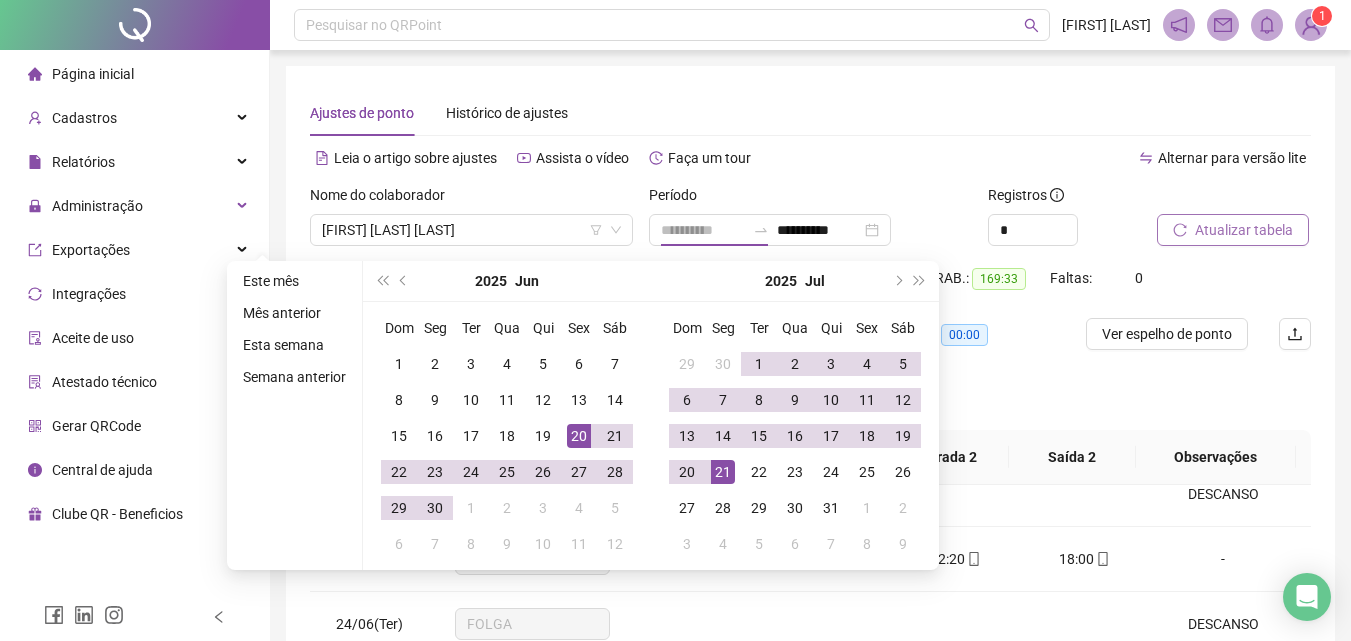 click on "20" at bounding box center (579, 436) 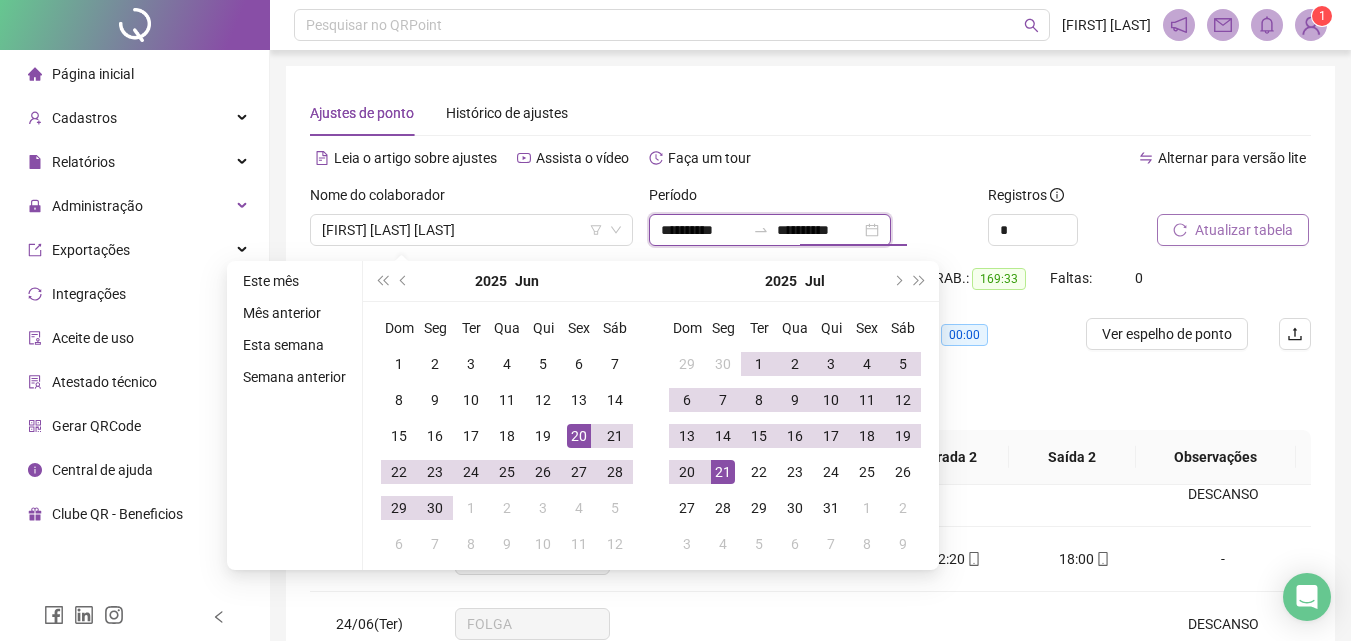 type on "**********" 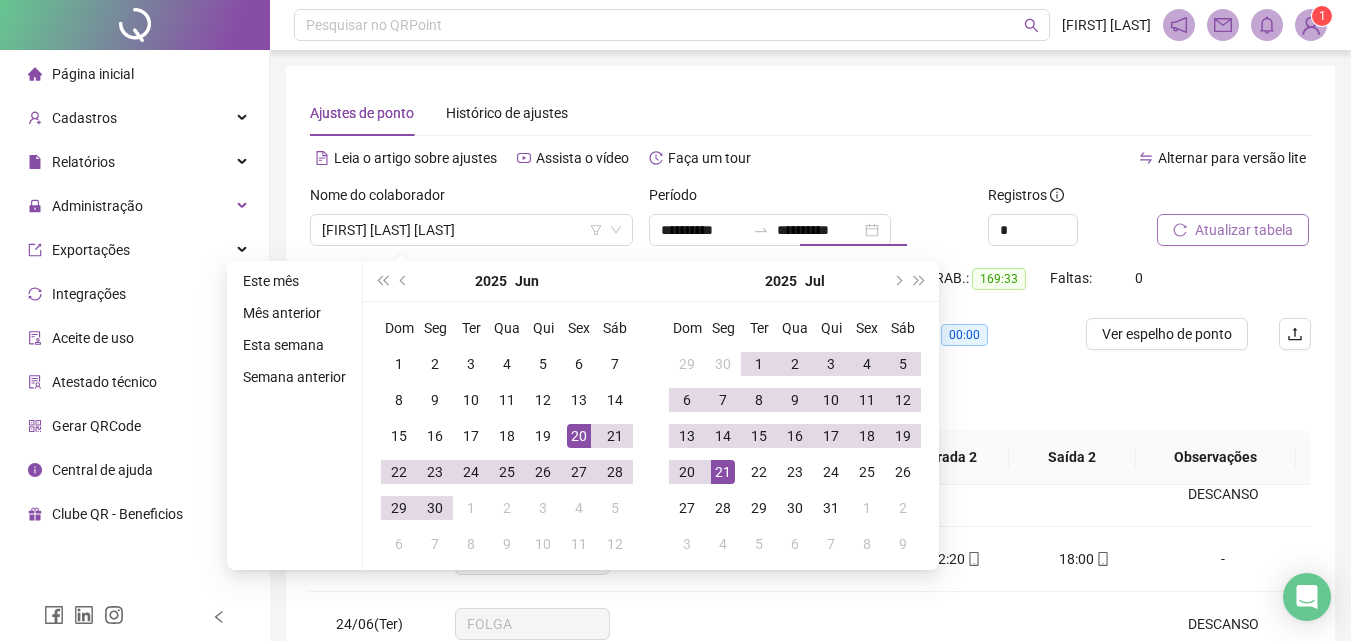 click on "Atualizar tabela" at bounding box center [1233, 230] 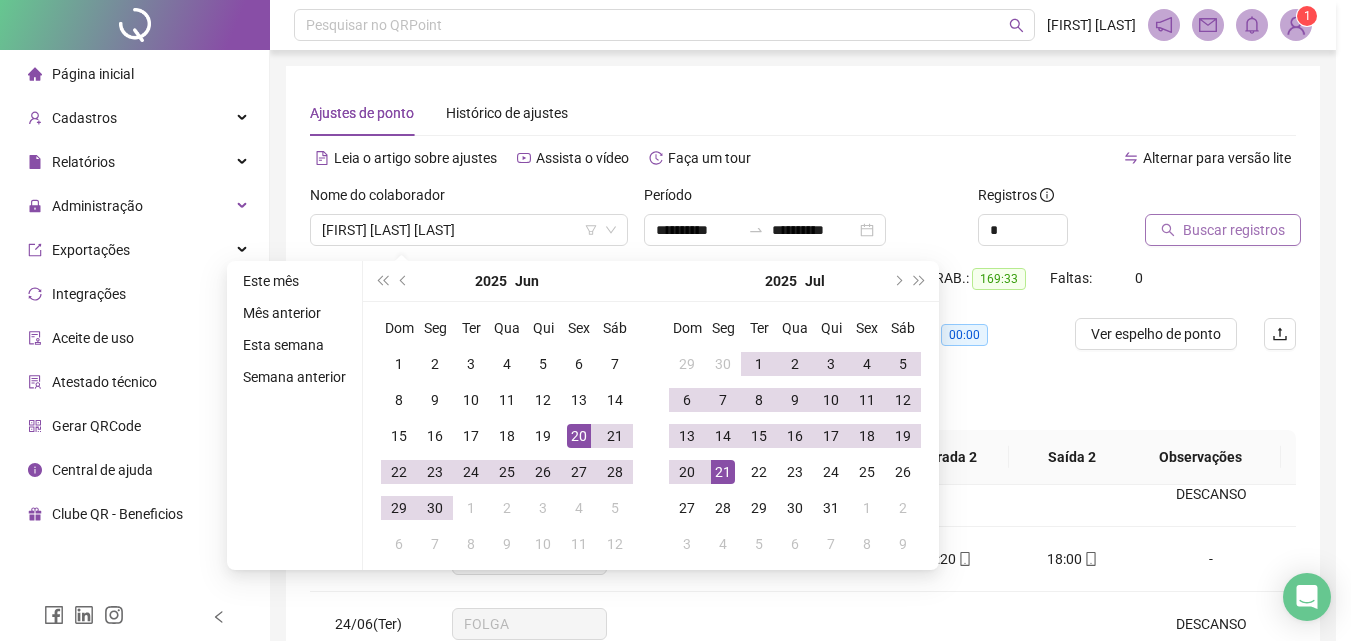 click on "Buscando registros Os registros de ponto estão sendo buscados... OK" at bounding box center (675, 320) 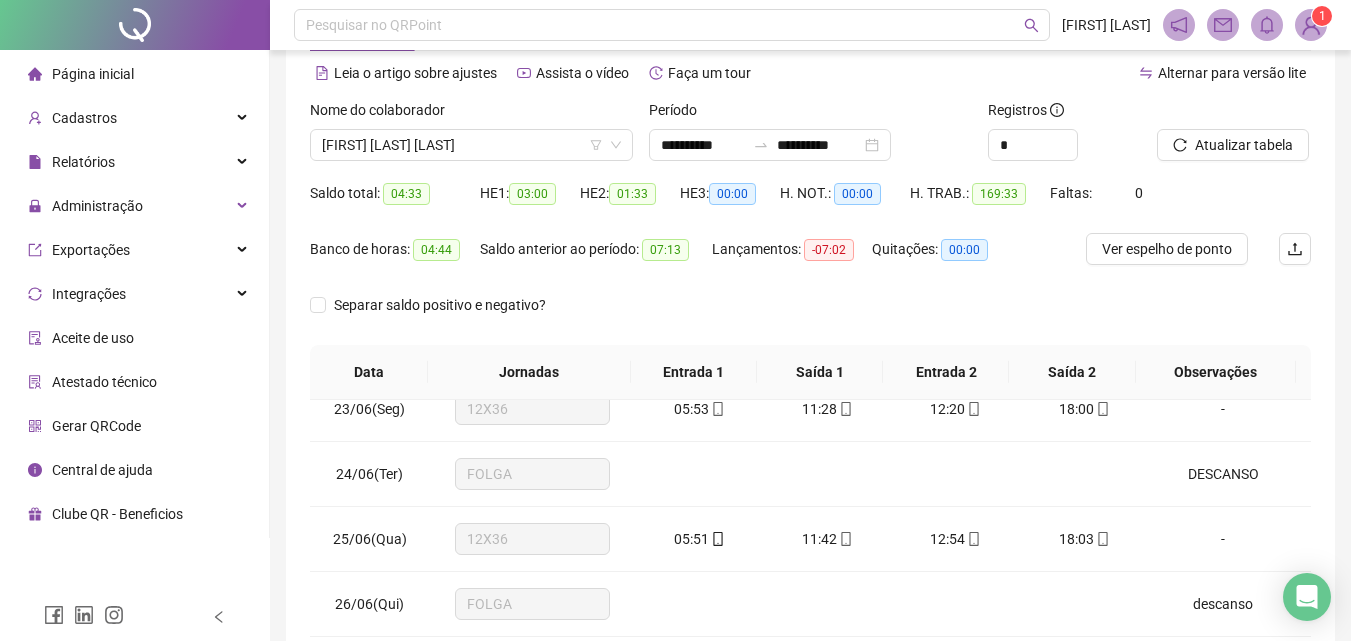 scroll, scrollTop: 100, scrollLeft: 0, axis: vertical 